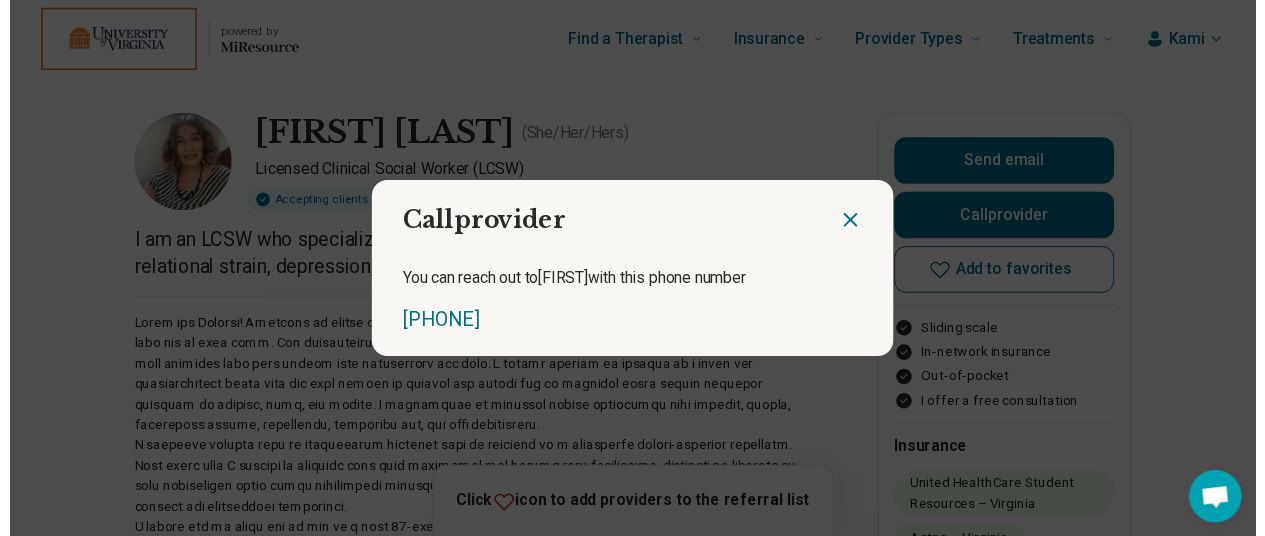 scroll, scrollTop: 0, scrollLeft: 0, axis: both 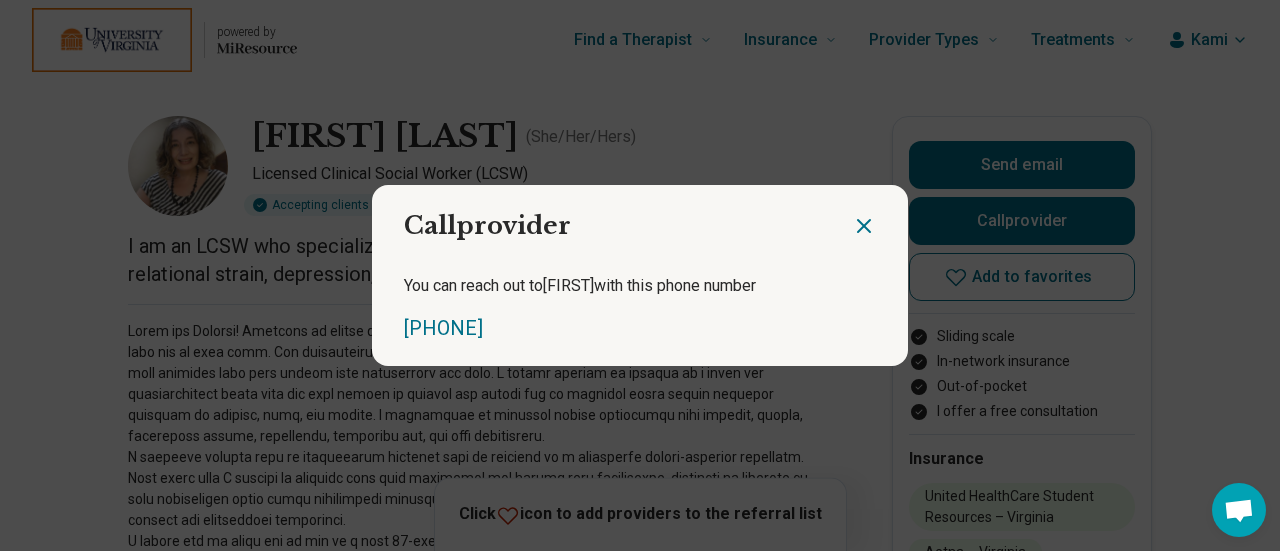 click 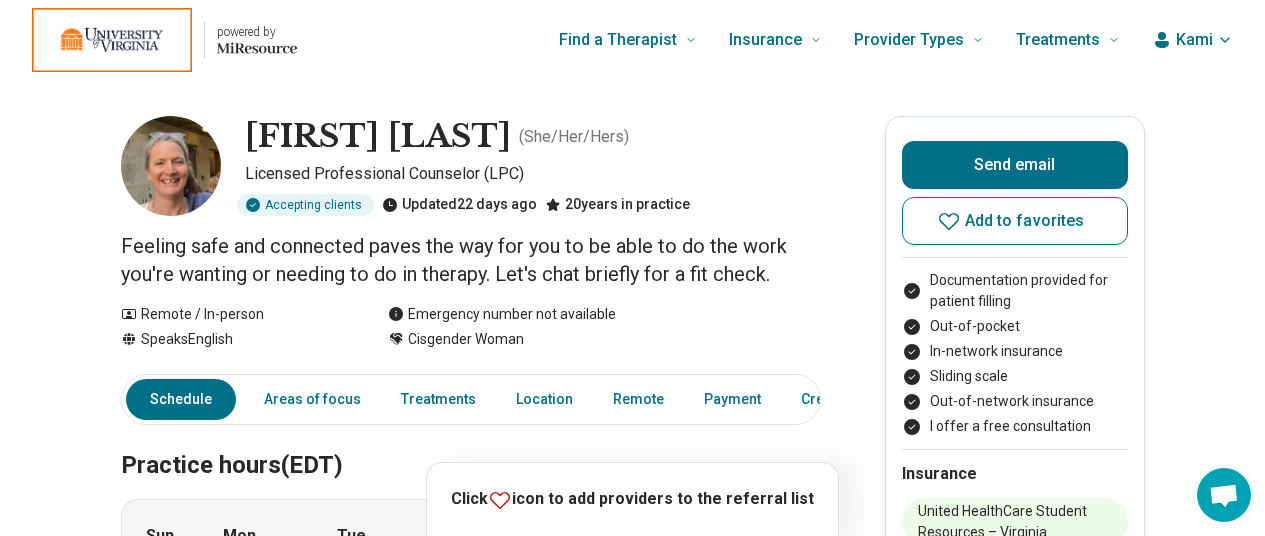 scroll, scrollTop: 0, scrollLeft: 0, axis: both 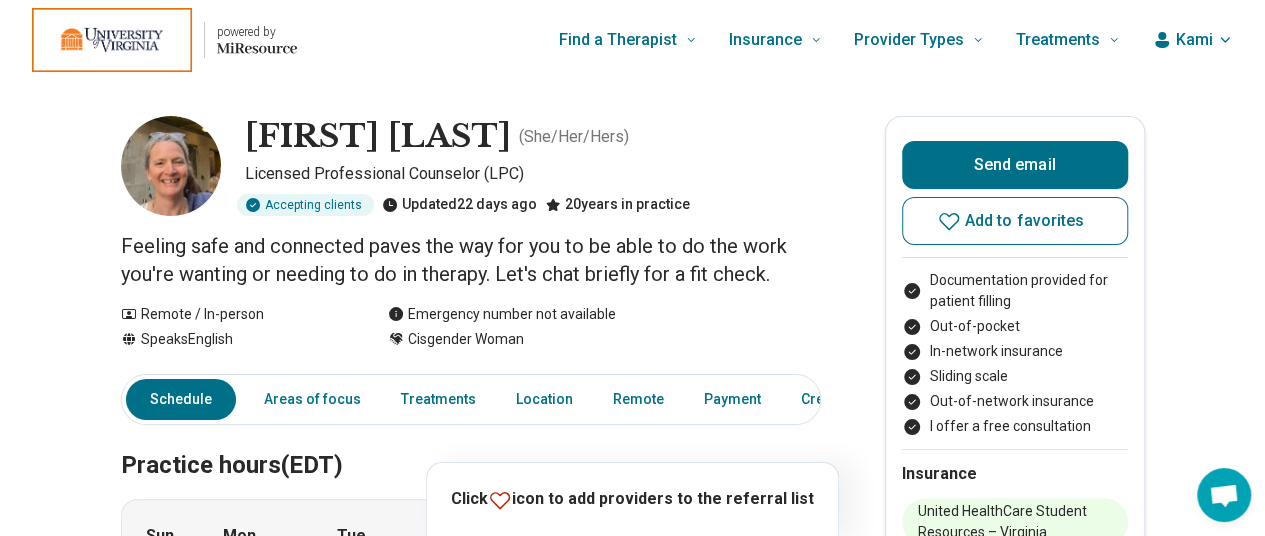 click on "Find a Therapist Mental Health Conditions ADHD Anxiety Anorexia Autism Bipolar Binge Eating Bulimia Depression OCD Panic Phobias Postpartum Depression PTSD Schizophrenia Social Anxiety Behavioral and Coping Challenges Alcohol Anger Issues Antisocial Borderline Personality Drug Use Gambling Hoarding Narcissistic Personality Disorder OCPD Personality Disorders Sex Addiction Skin Picking Trichotillomania Relationships & Life Events Adoption Divorce End of Life Grief & Loss Infertility Infidelity Life Transitions Parenting Pregnancy Loss Relationships Identity and Emotional Wellbeing Abuse Body Image Bullying Childhood Abuse Chronic Pain Domestic Abuse Gender Identity Loneliness Sexual Assault Self Harm Suicidal Ideation Trauma Career & Performance Burnout Career Learning Disorder Personal Growth Self Esteem Sleep Work Life Balance Insurance National Insurers Aetna Anthem Blue Cross Blue Shield Cigna Humana Optum UnitedHealthCare Government & Public Programs GEHA Medicaid Medicare TriCare Emblem Health Net Molina" at bounding box center [724, 40] 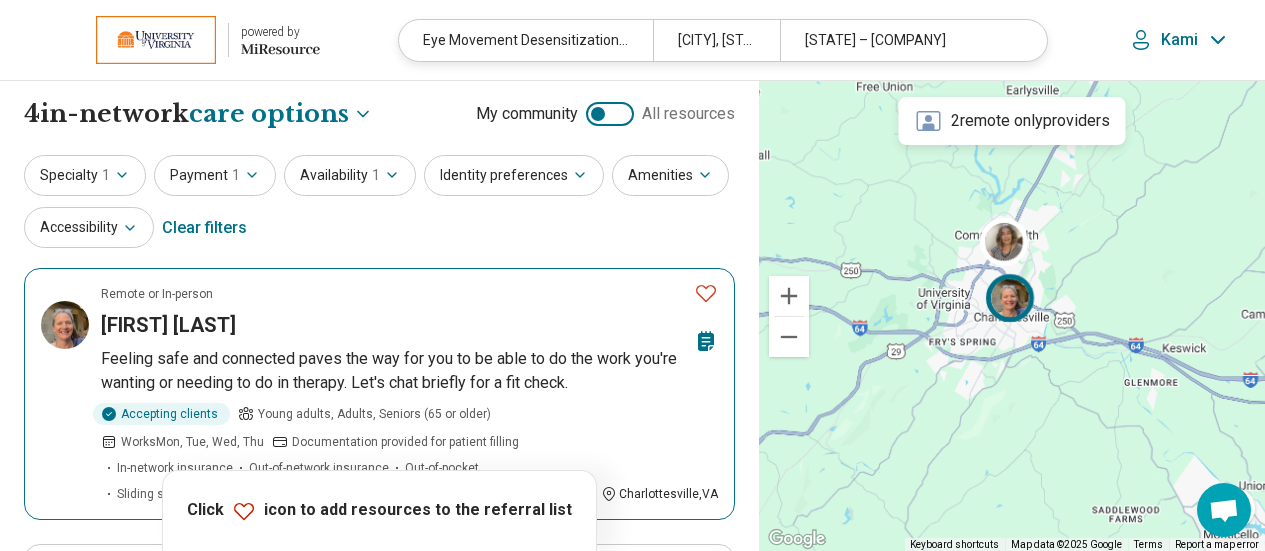 select on "***" 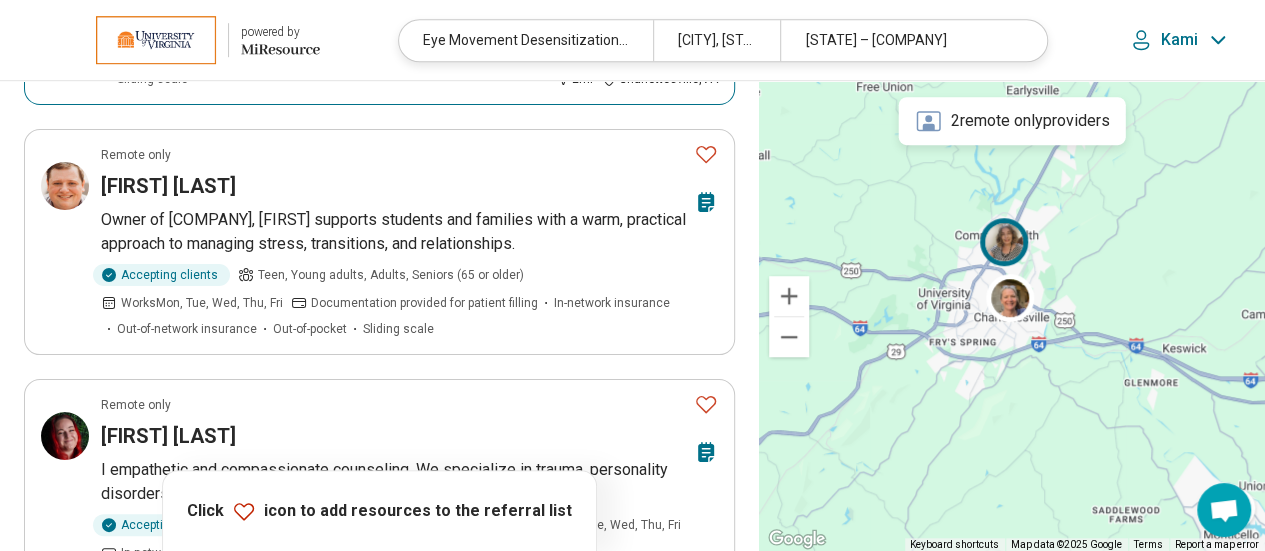 scroll, scrollTop: 0, scrollLeft: 0, axis: both 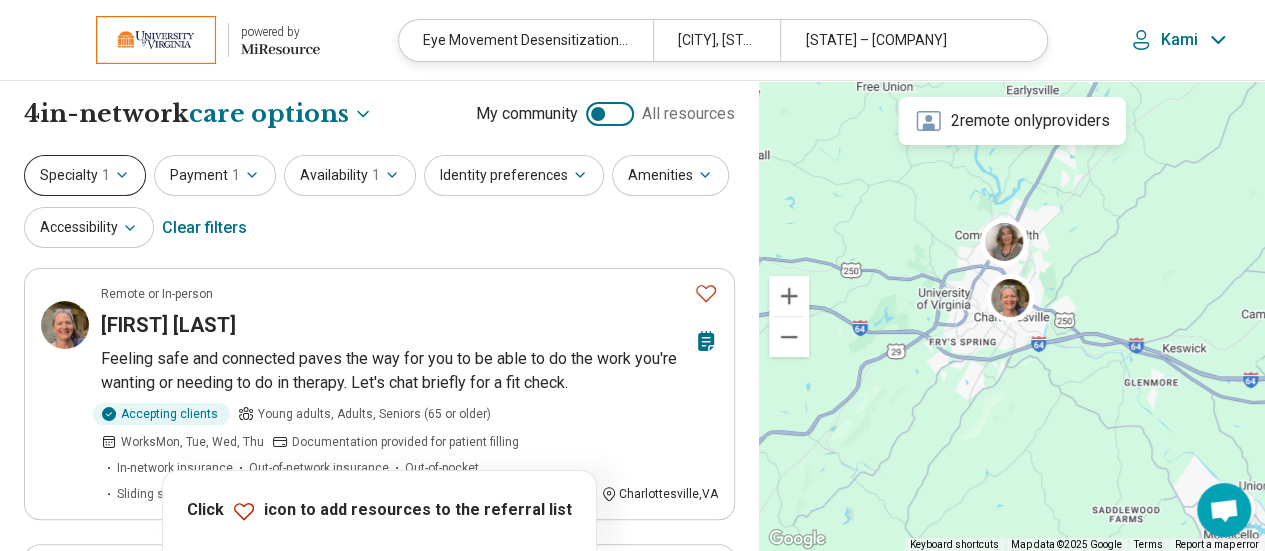 click on "1" at bounding box center (106, 175) 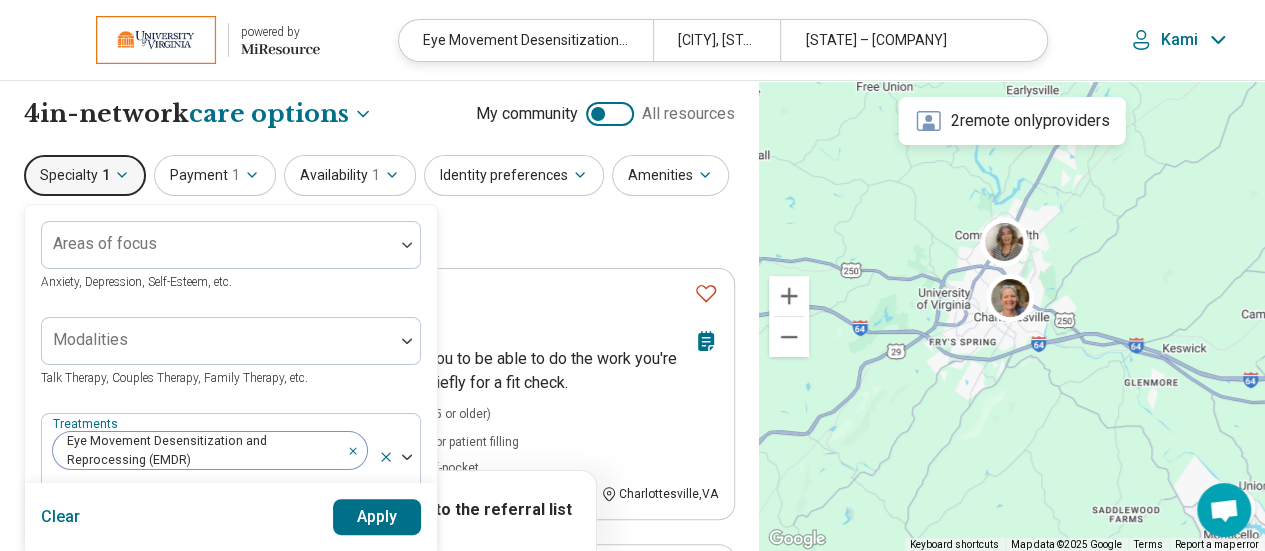 click on "1" at bounding box center (106, 175) 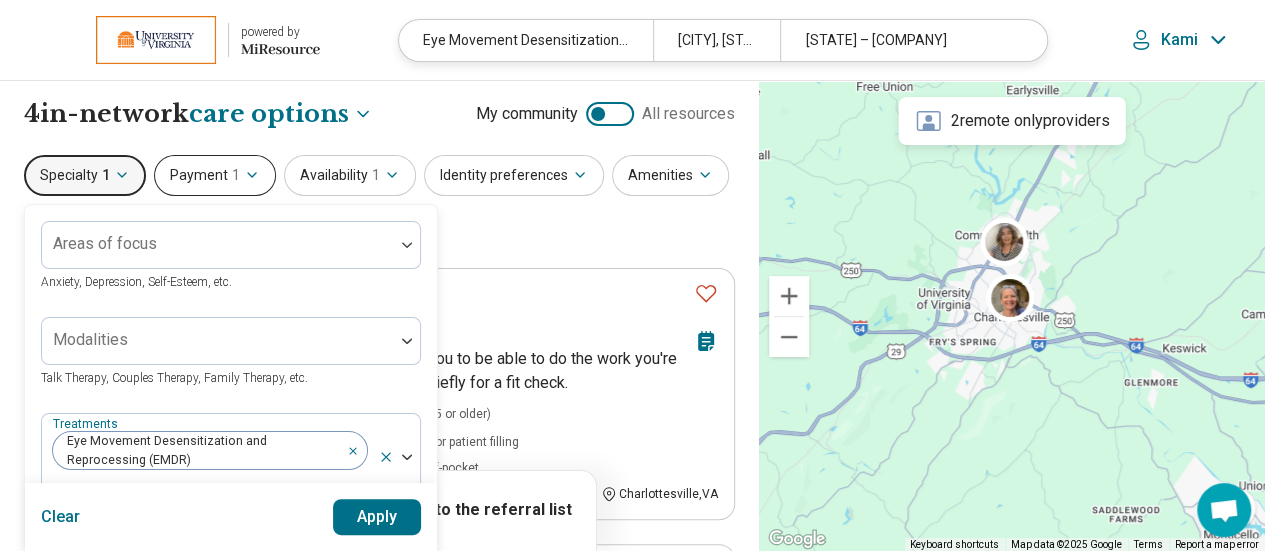 click 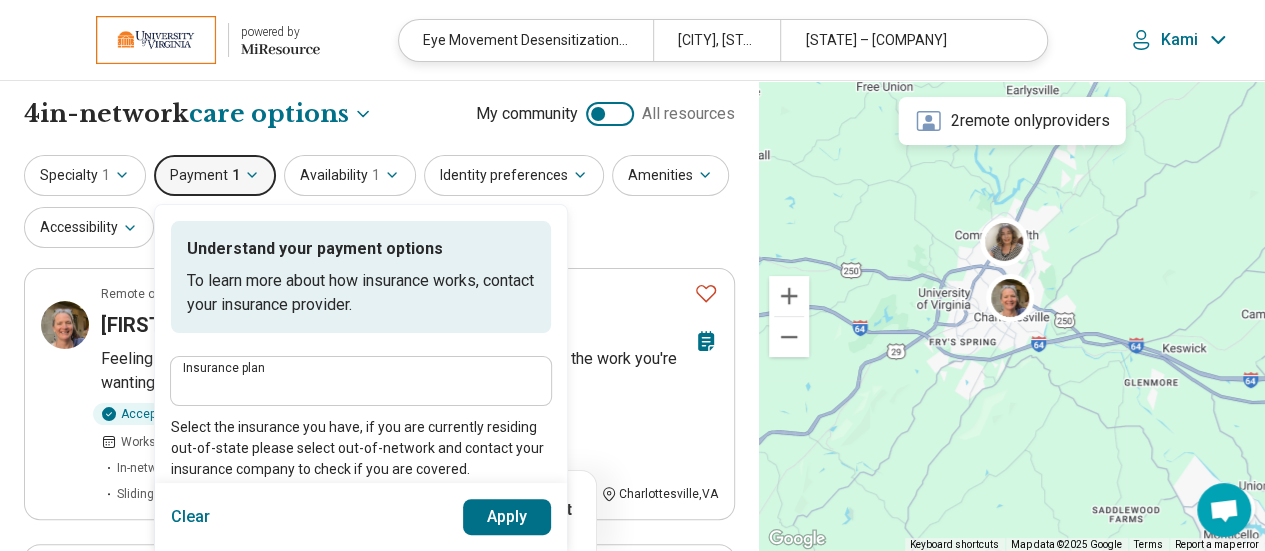 type on "**********" 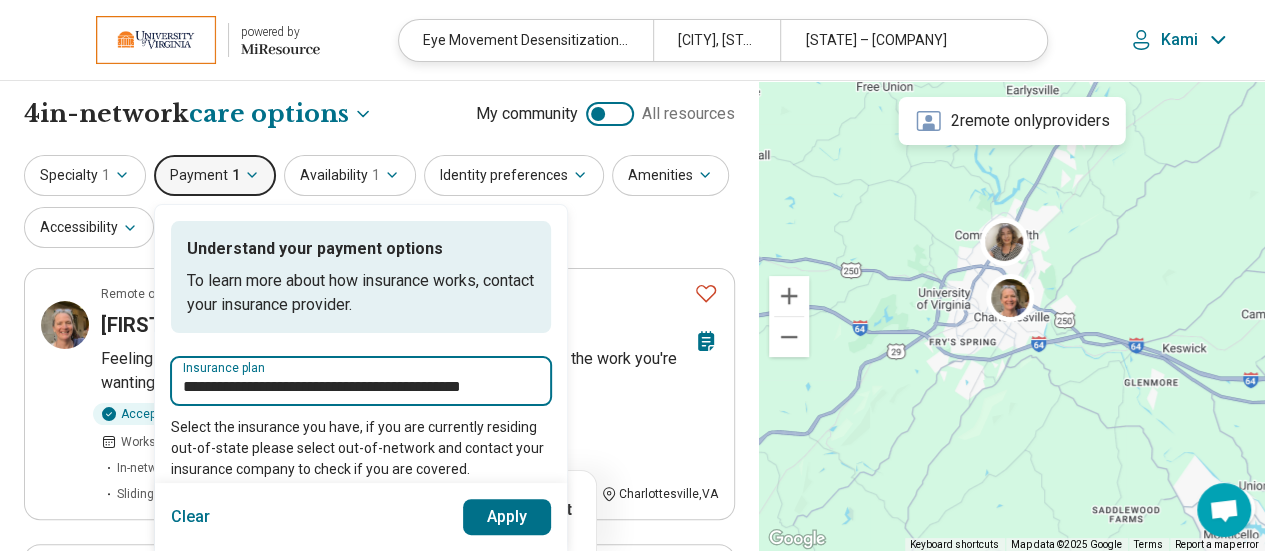 click on "**********" at bounding box center (361, 387) 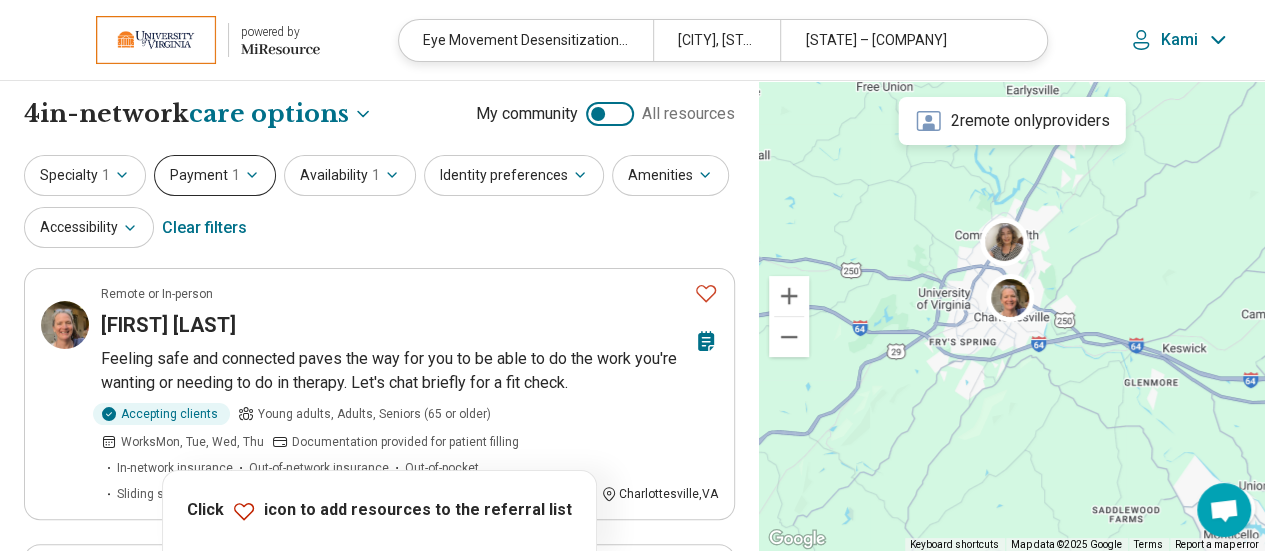 click on "Payment 1" at bounding box center (215, 175) 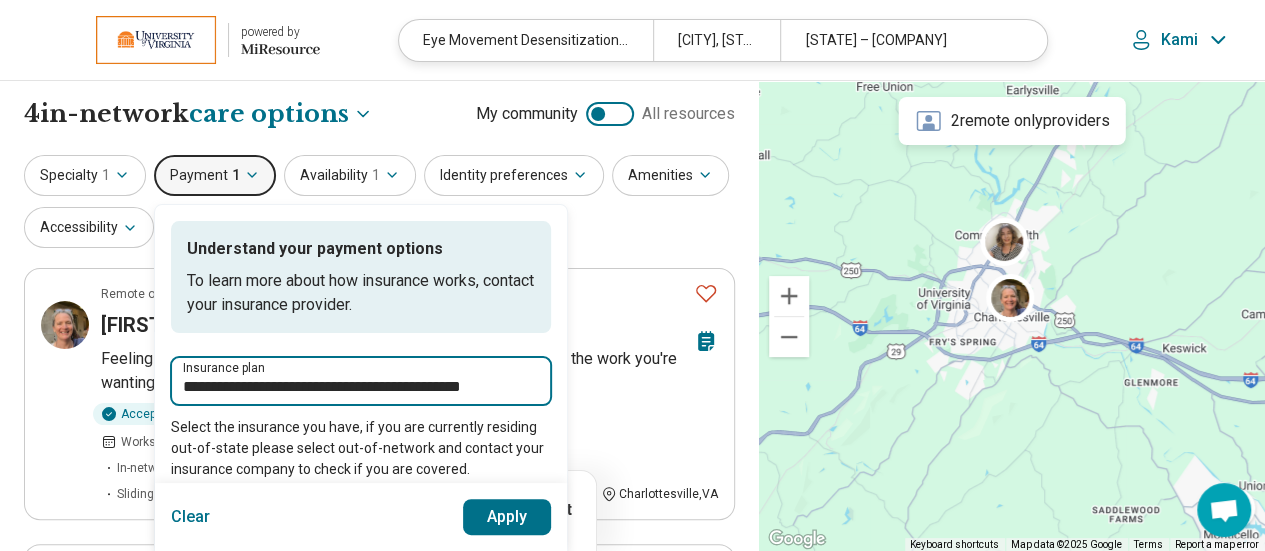 click on "**********" at bounding box center (361, 387) 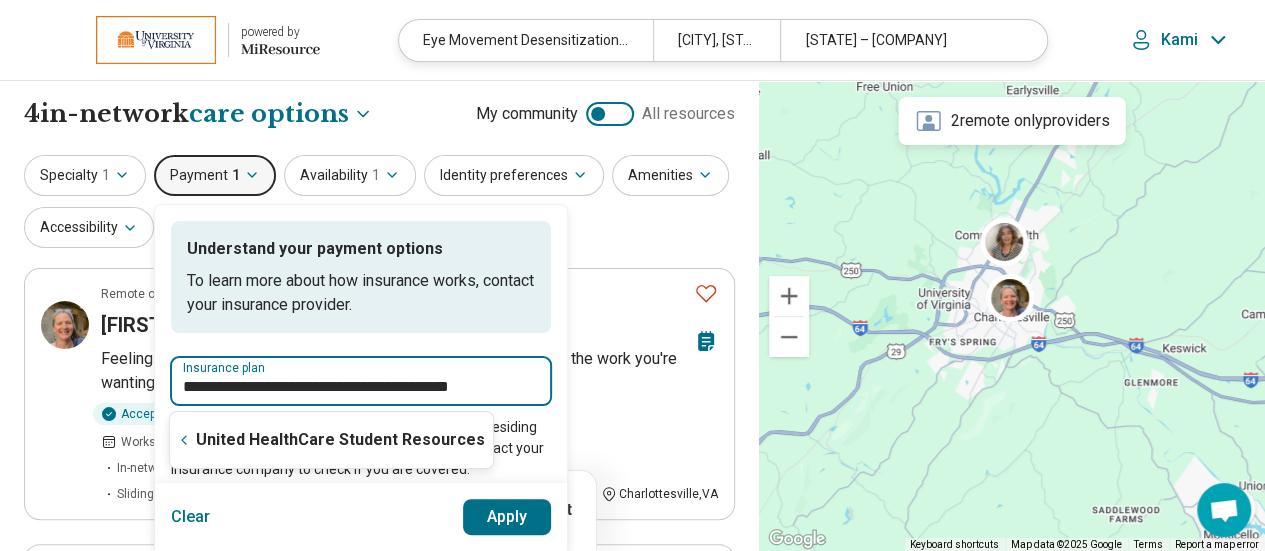 click on "**********" at bounding box center (361, 387) 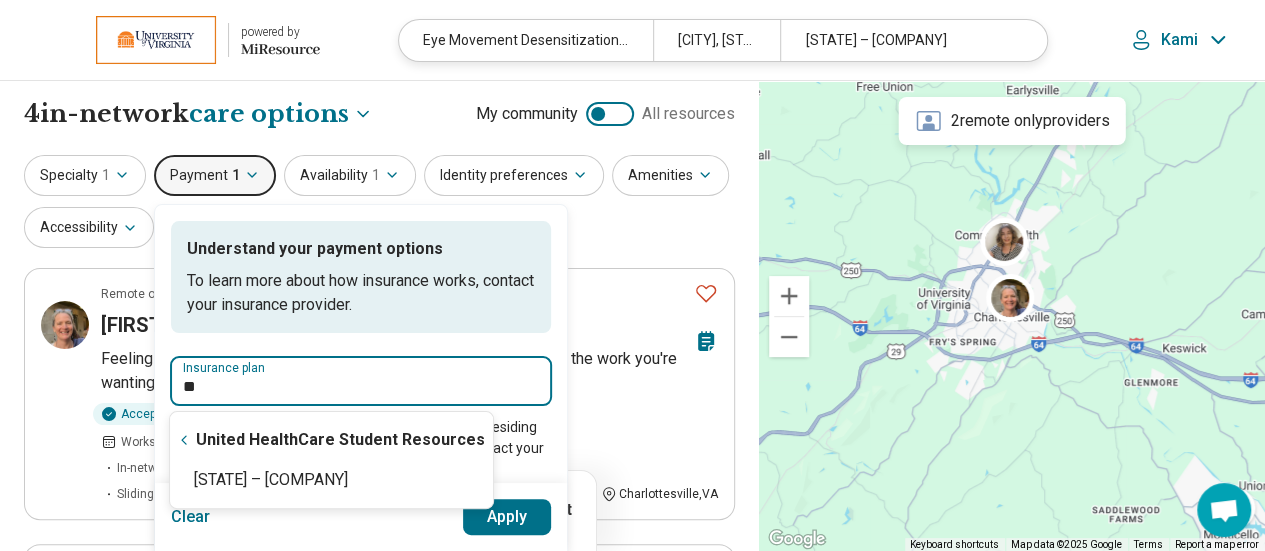 type on "*" 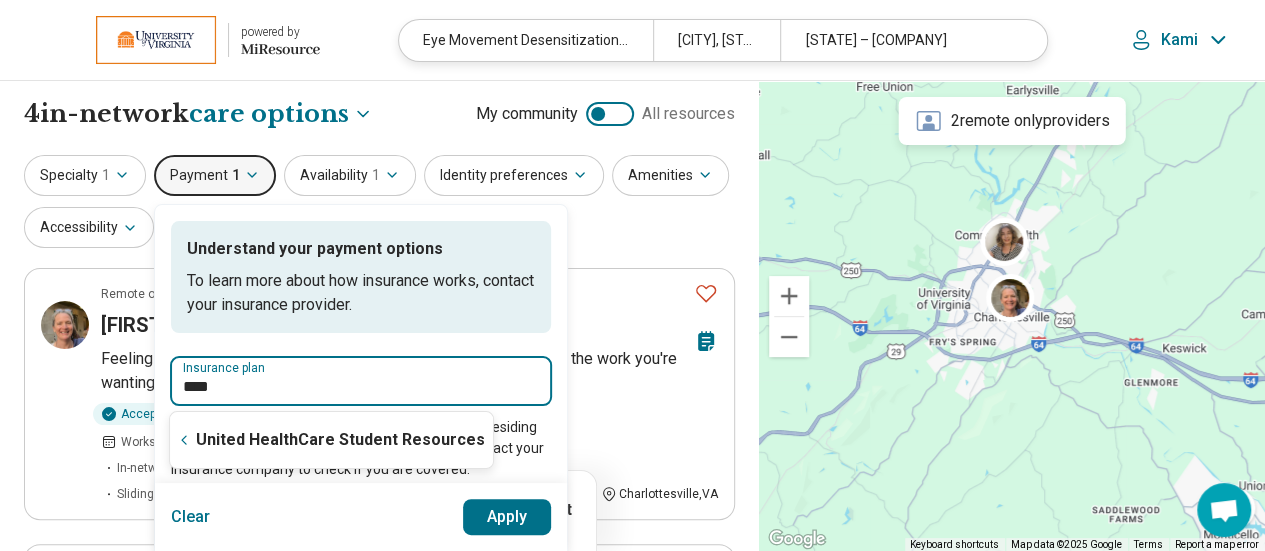type on "*****" 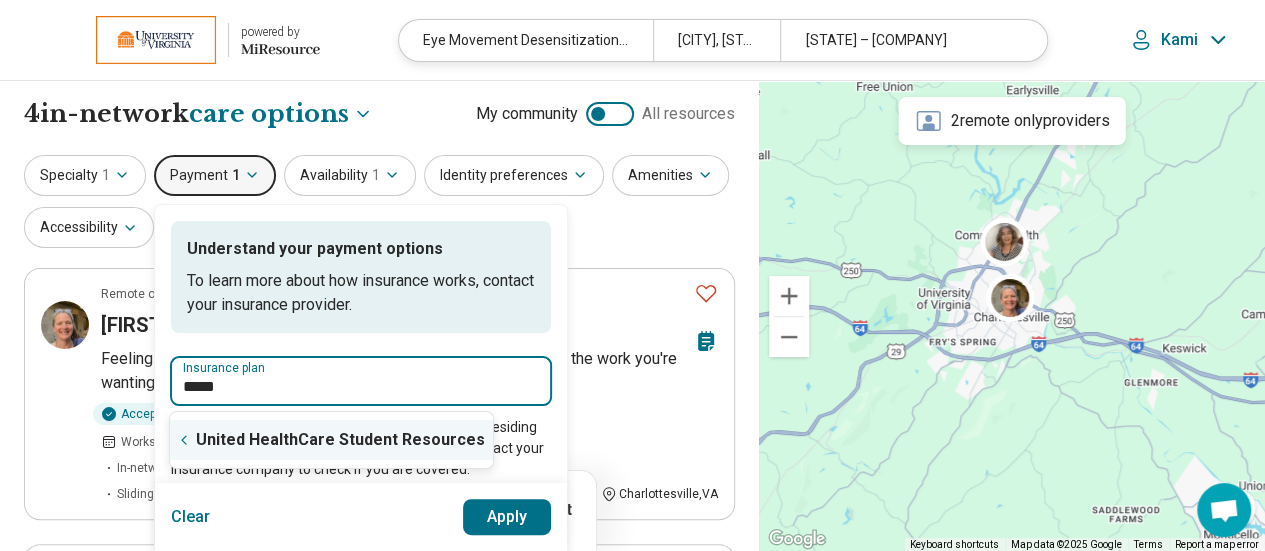 click on "United HealthCare Student Resources" at bounding box center [331, 440] 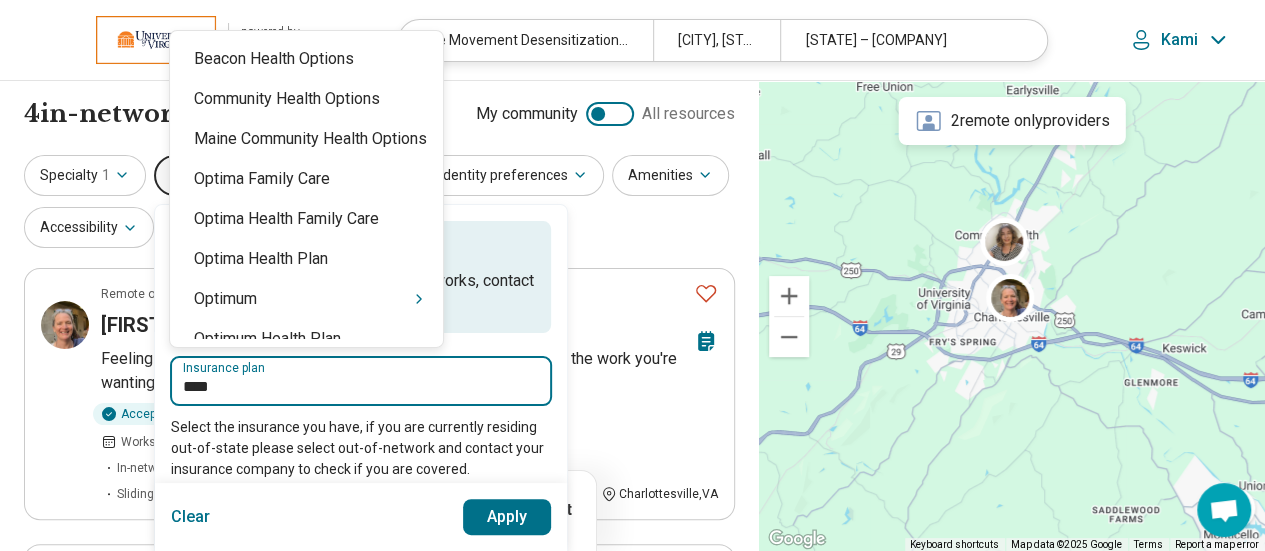 type on "*****" 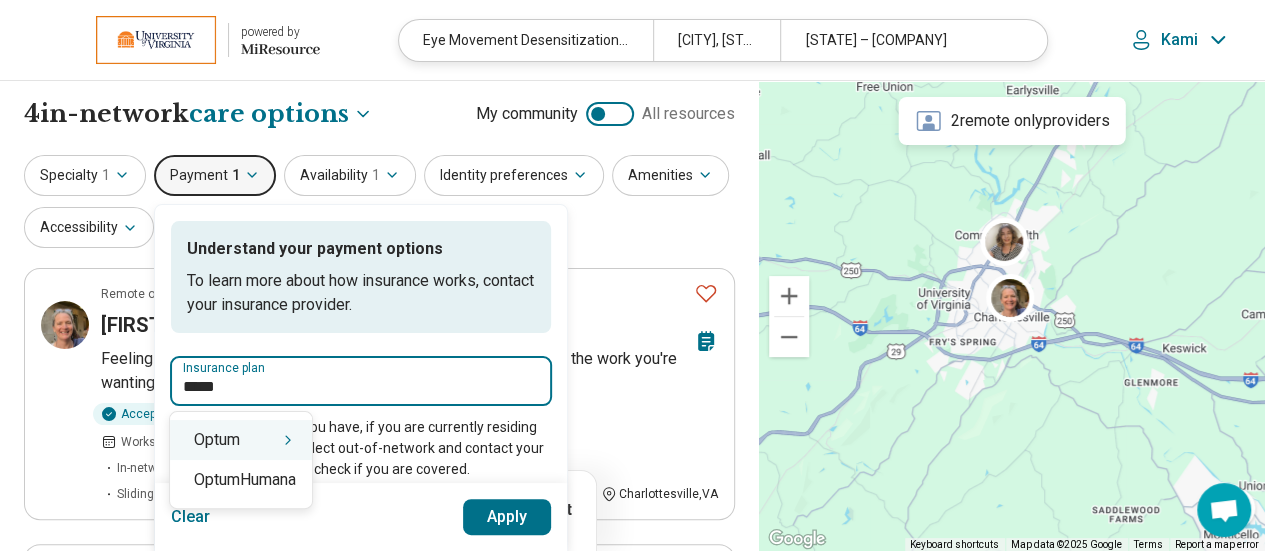 click on "Optum" at bounding box center (241, 440) 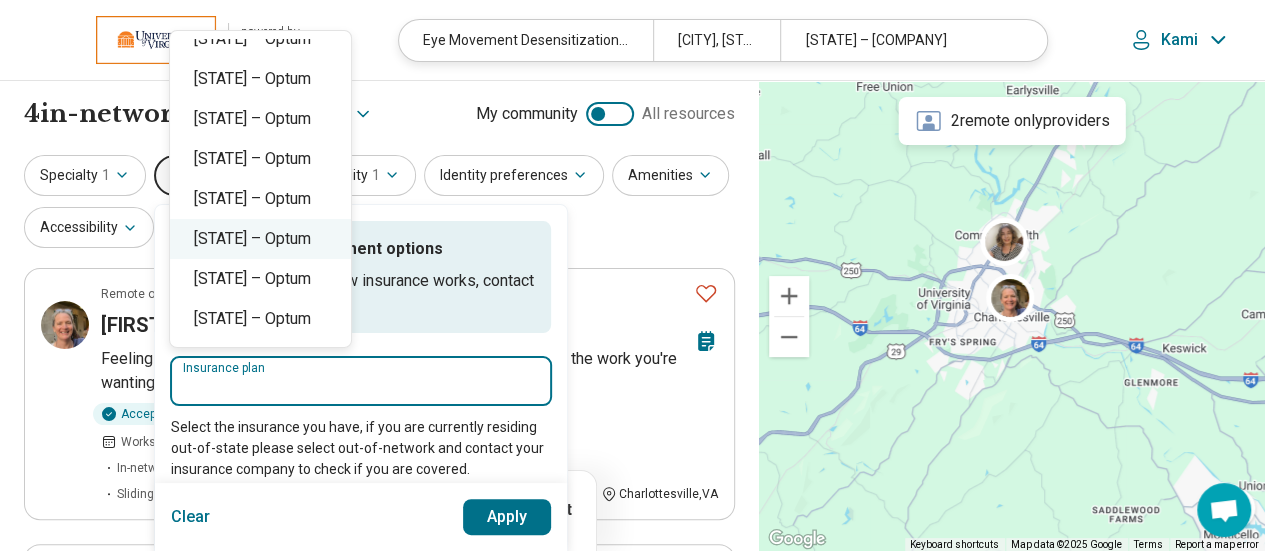scroll, scrollTop: 0, scrollLeft: 0, axis: both 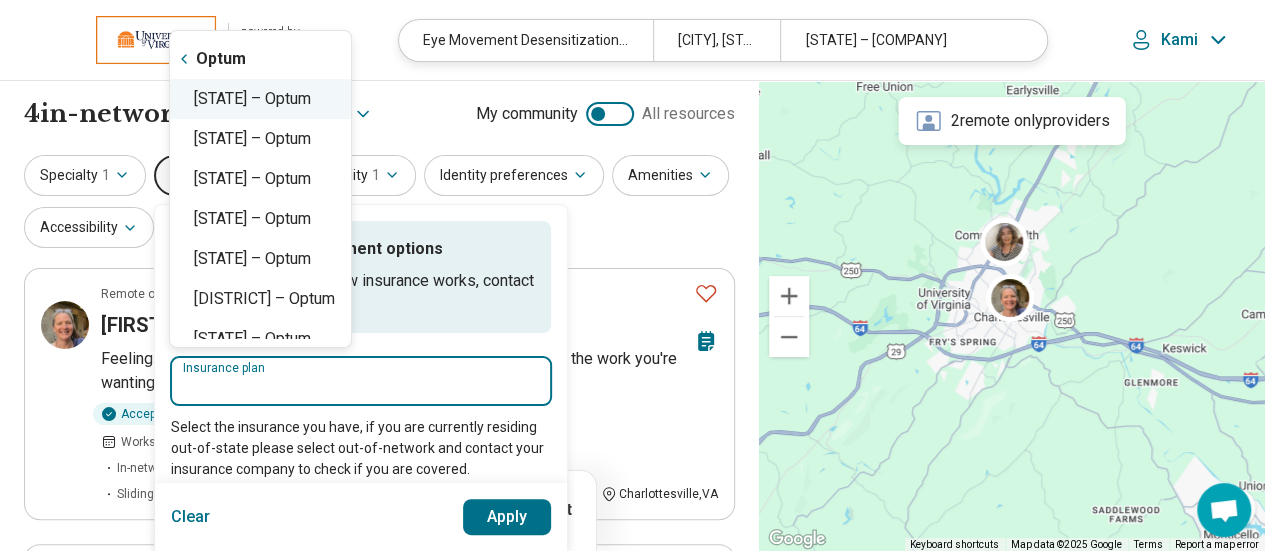 click on "Virginia – Optum" at bounding box center (260, 99) 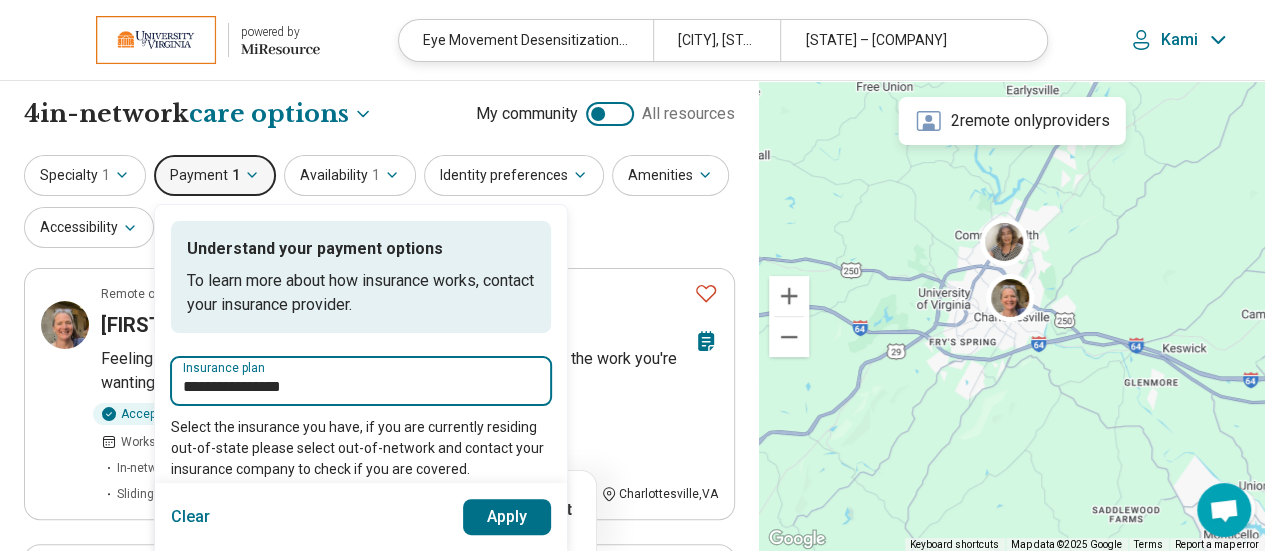 type on "**********" 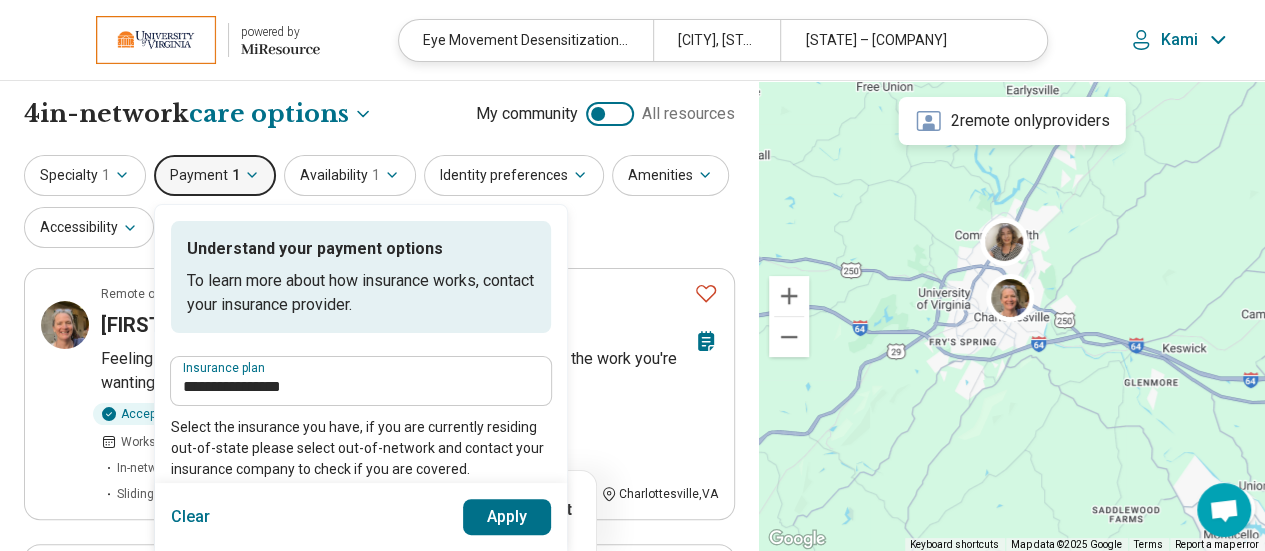 click on "Apply" at bounding box center (507, 517) 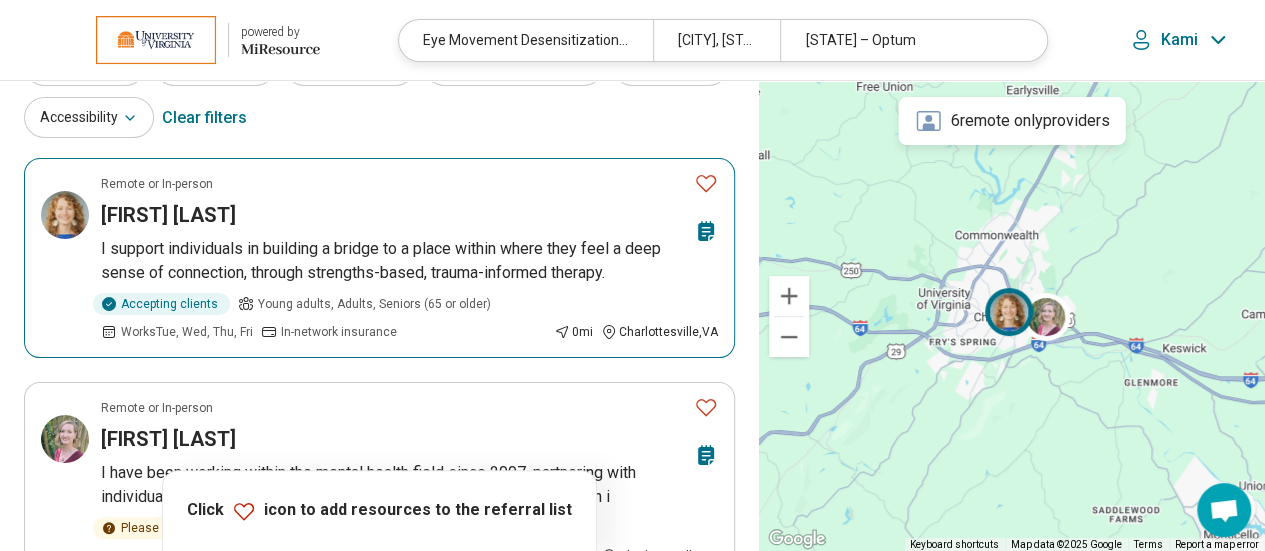 scroll, scrollTop: 101, scrollLeft: 0, axis: vertical 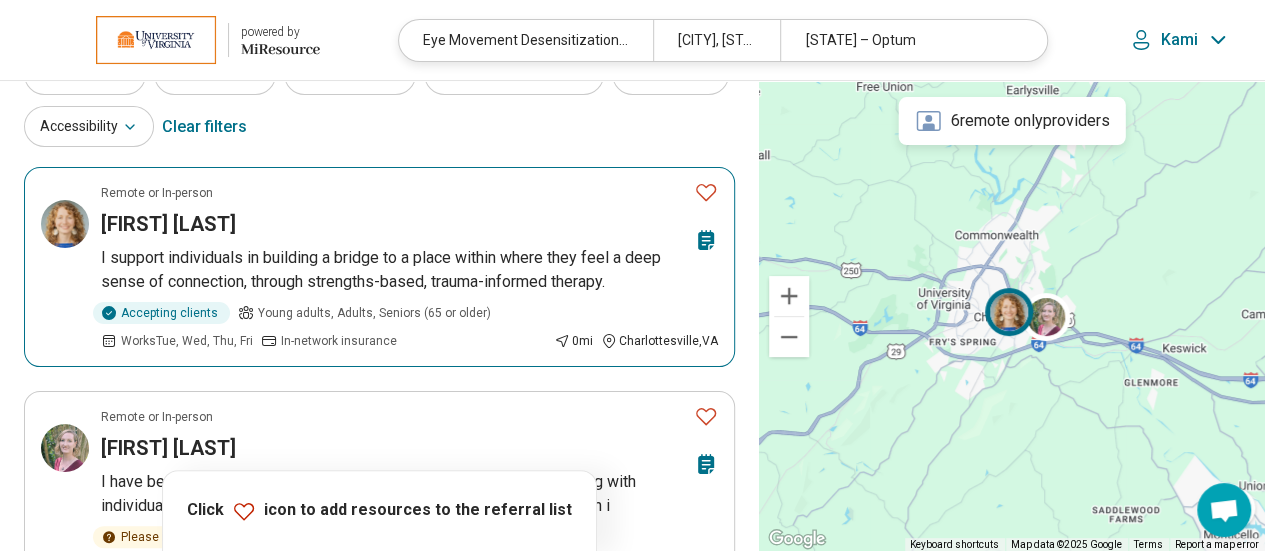 click on "Remote or In-person Lanz Travers I support individuals in building a bridge to a place within where they feel a deep sense of connection, through strengths-based, trauma-informed therapy. Accepting clients Young adults, Adults, Seniors (65 or older) Works  Tue, Wed, Thu, Fri In-network insurance 0  mi Charlottesville ,  VA" at bounding box center (379, 267) 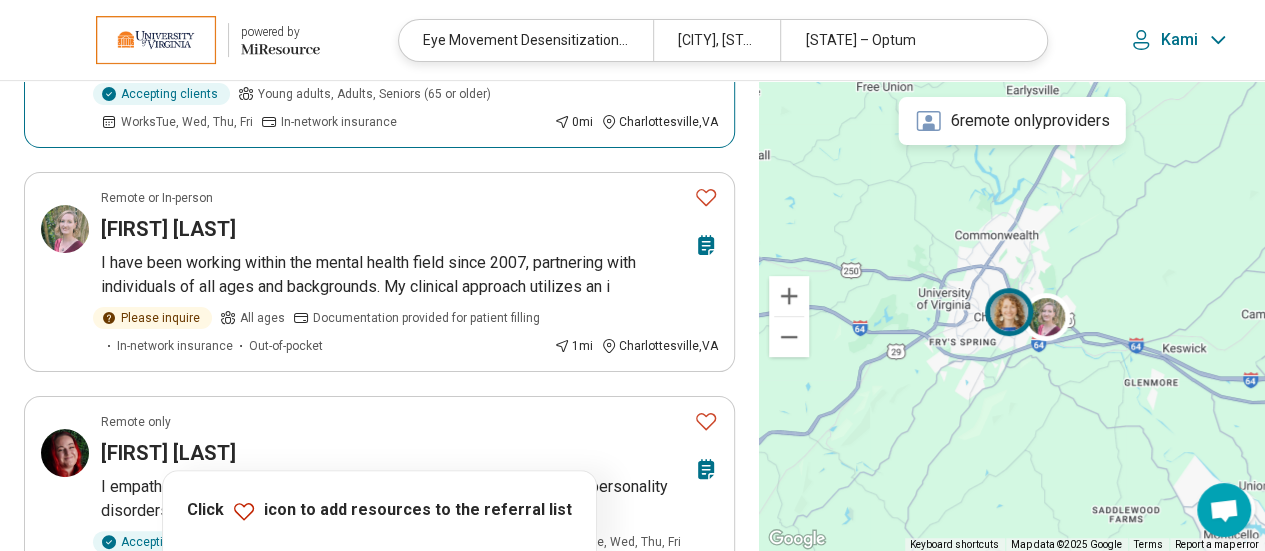 scroll, scrollTop: 315, scrollLeft: 0, axis: vertical 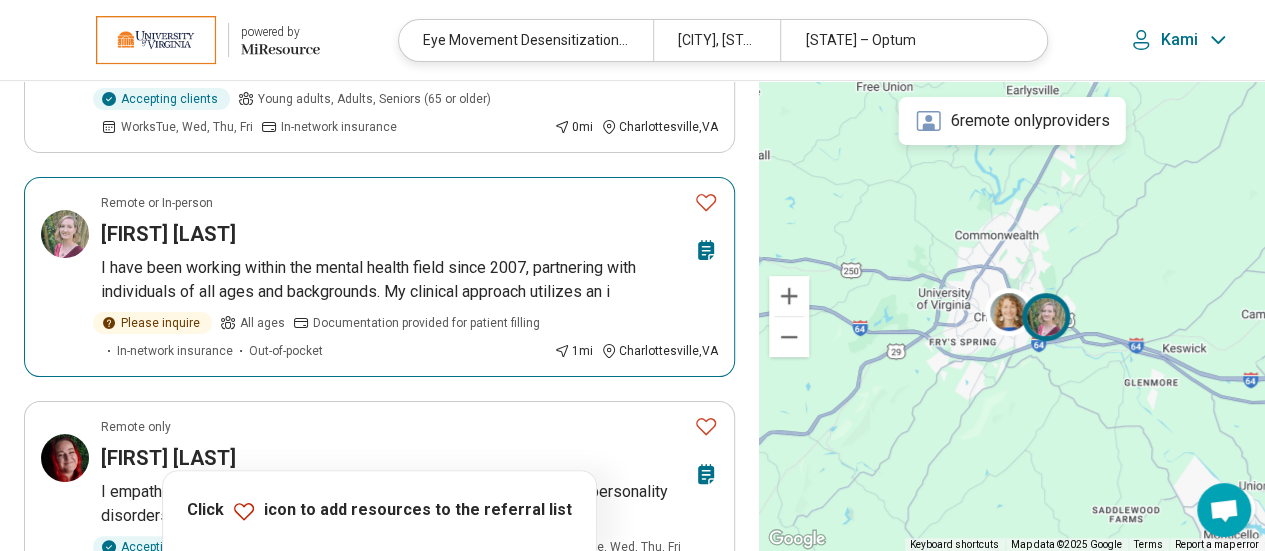 click on "Kelly Greer" at bounding box center (393, 234) 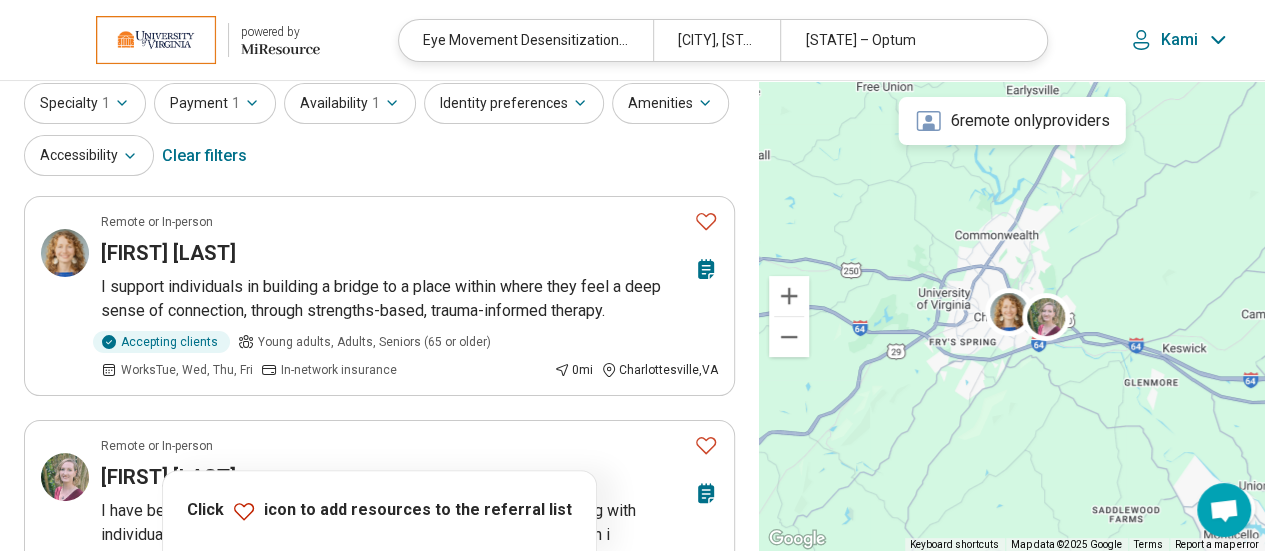 scroll, scrollTop: 0, scrollLeft: 0, axis: both 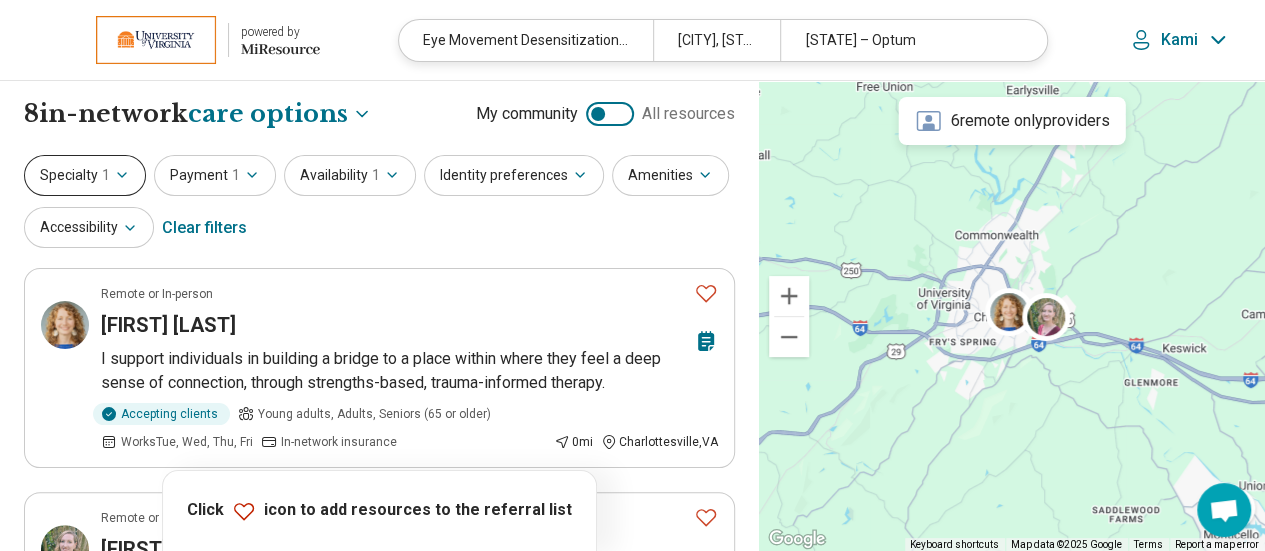 click 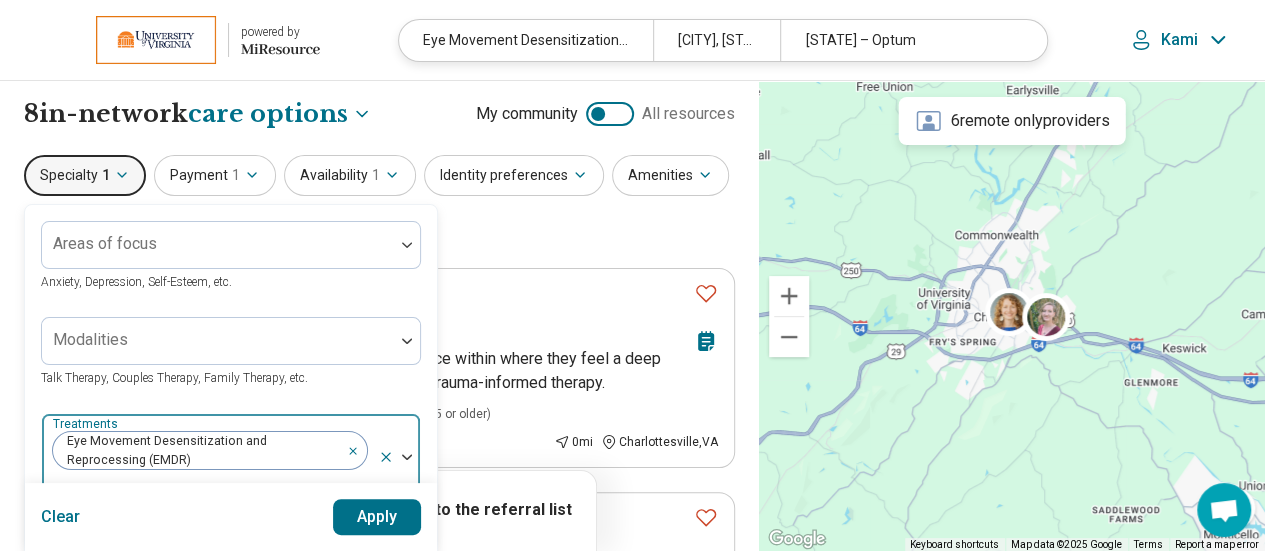 click at bounding box center [357, 450] 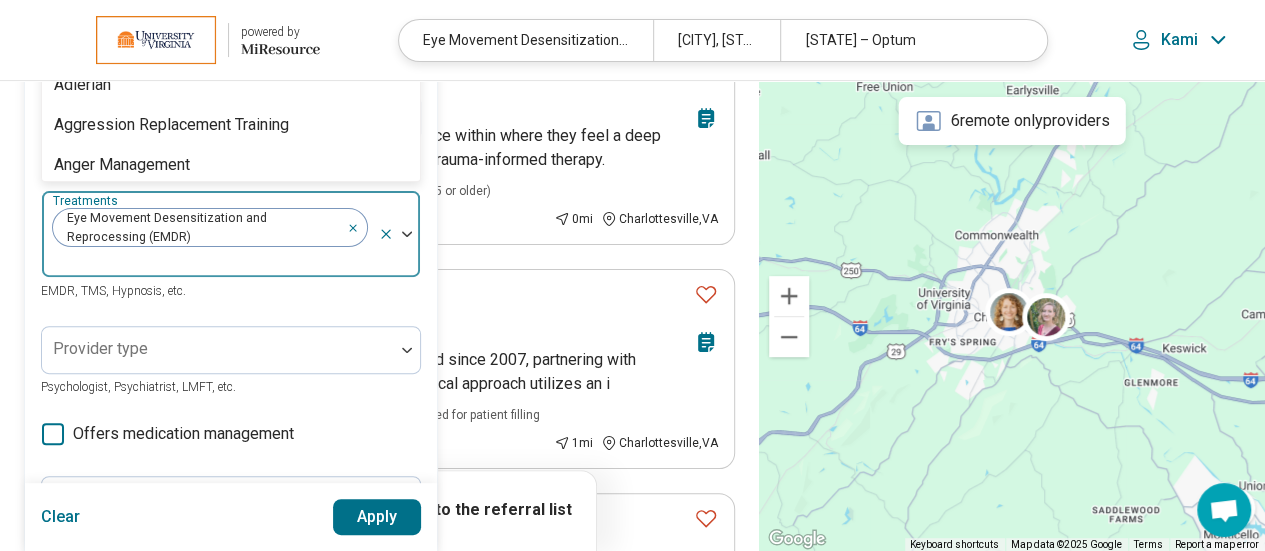 scroll, scrollTop: 286, scrollLeft: 0, axis: vertical 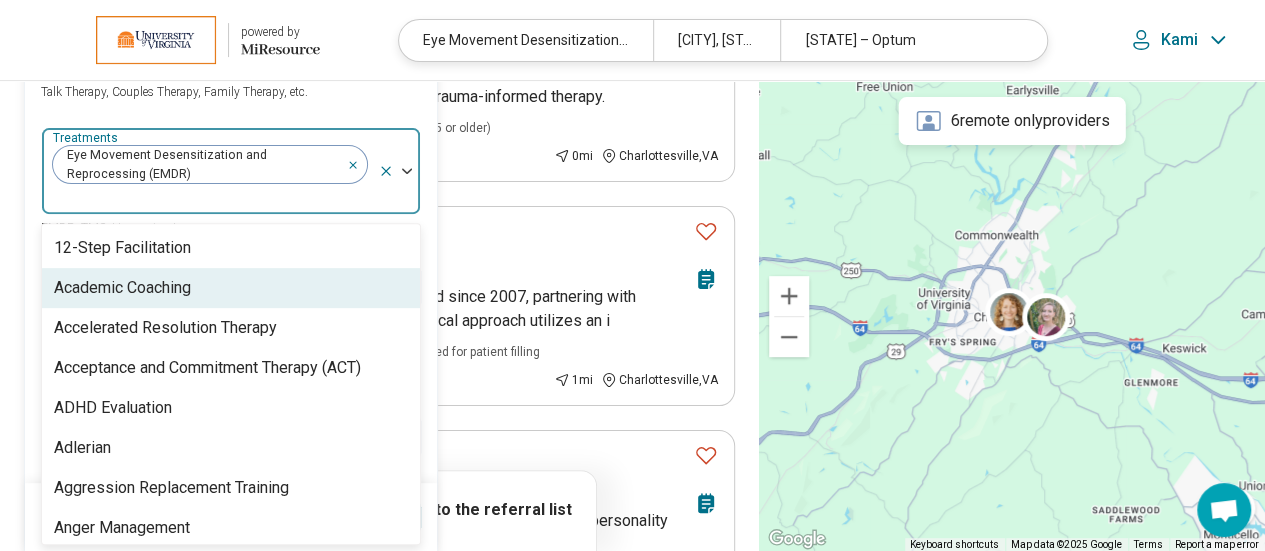 click 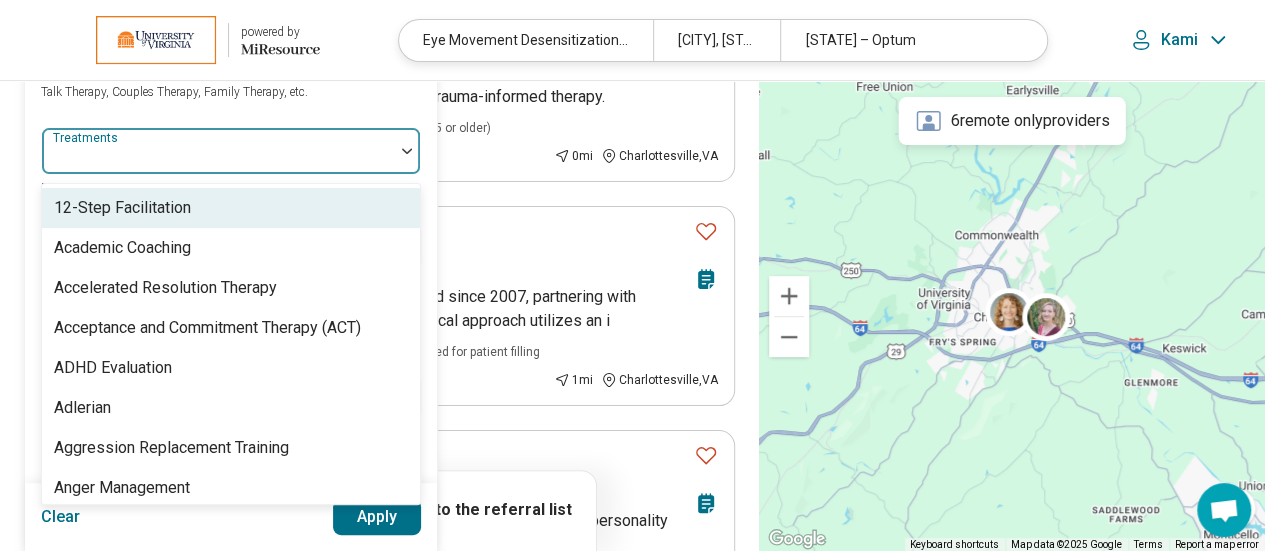 click at bounding box center (218, 159) 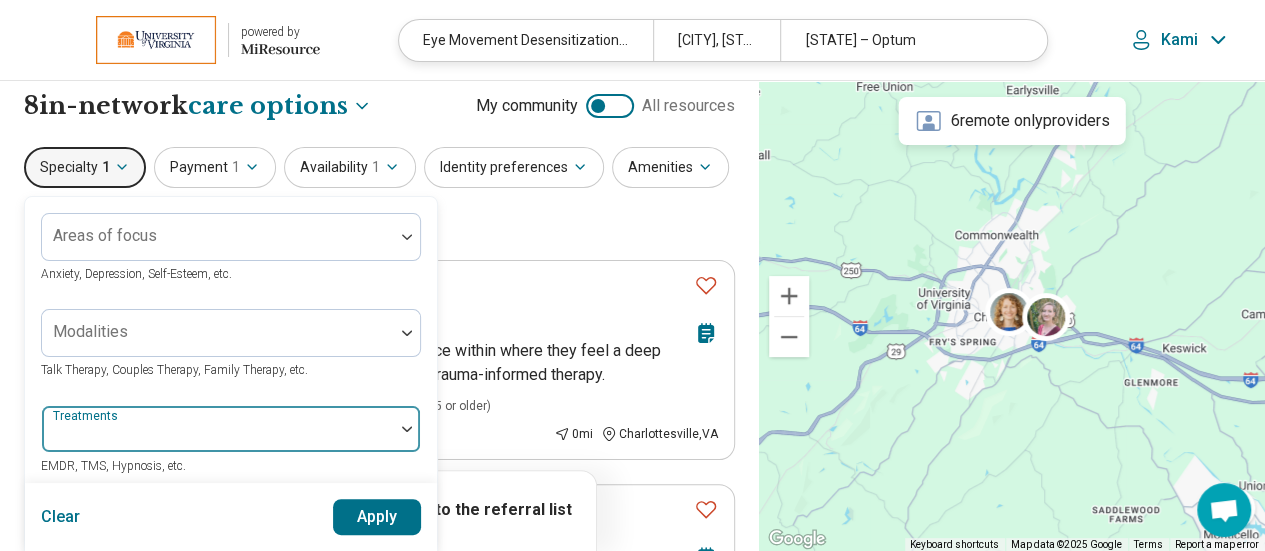 scroll, scrollTop: 6, scrollLeft: 0, axis: vertical 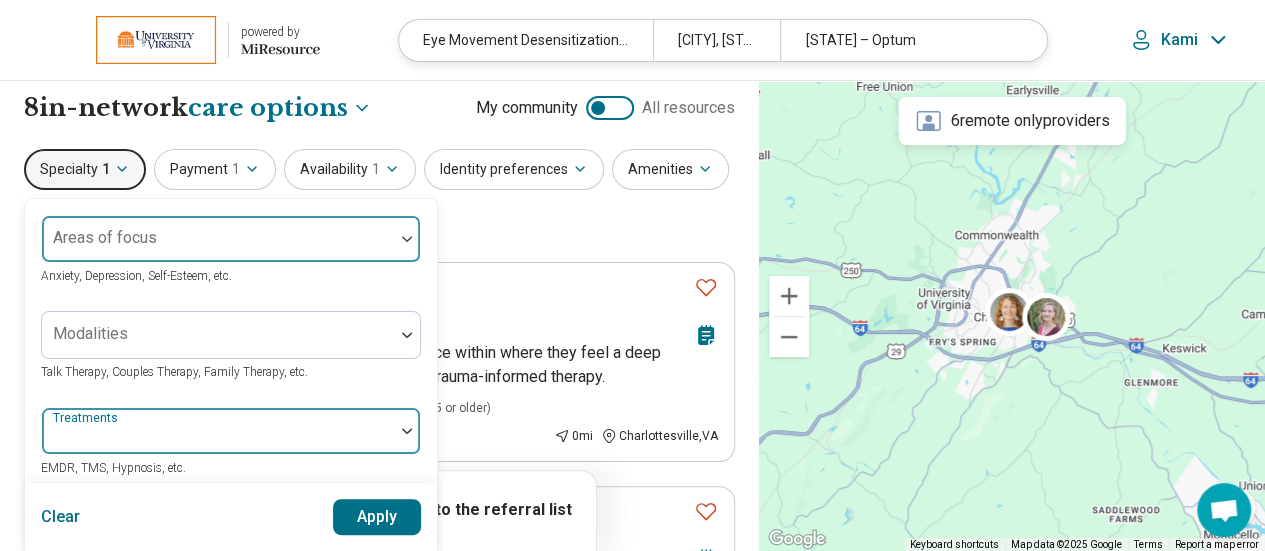 click at bounding box center (218, 247) 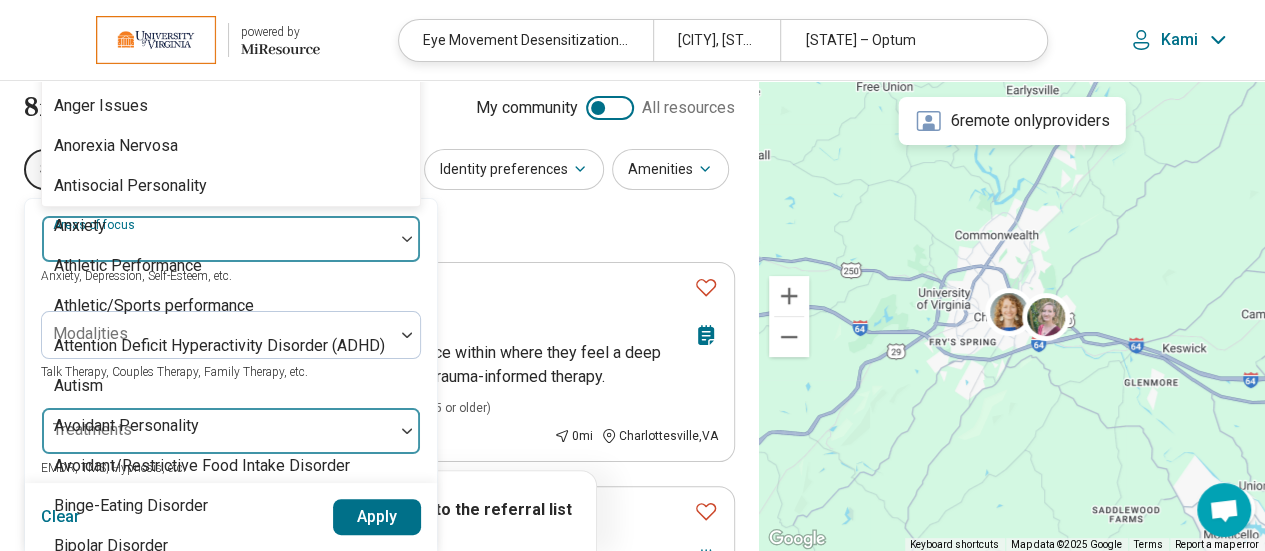 scroll, scrollTop: 0, scrollLeft: 0, axis: both 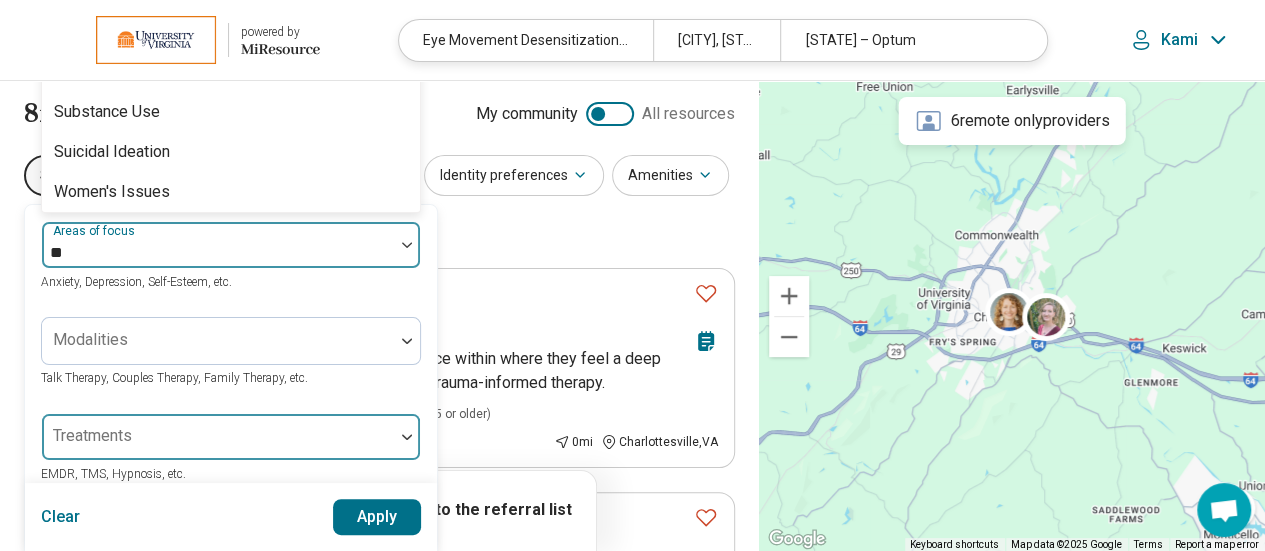 type on "***" 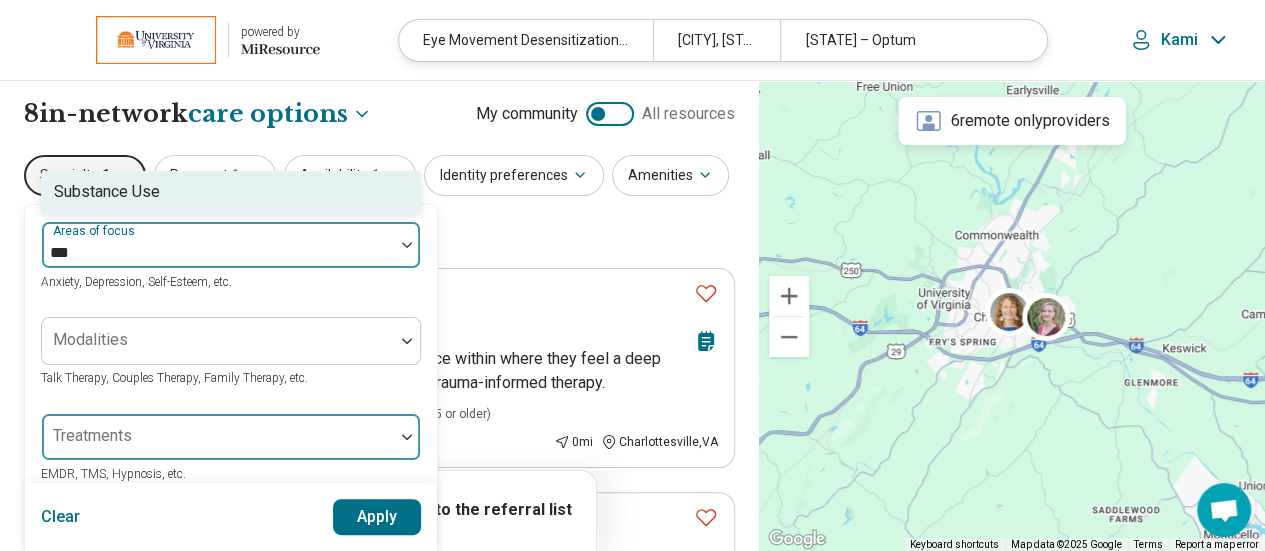 click on "Substance Use" at bounding box center [231, 192] 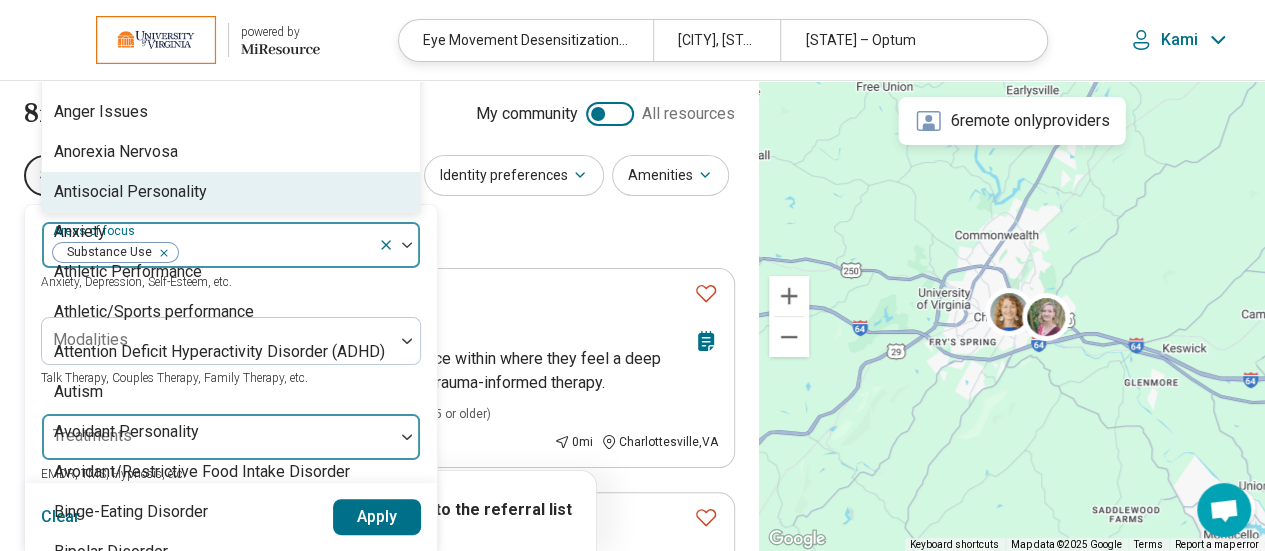 click on "Apply" at bounding box center [377, 517] 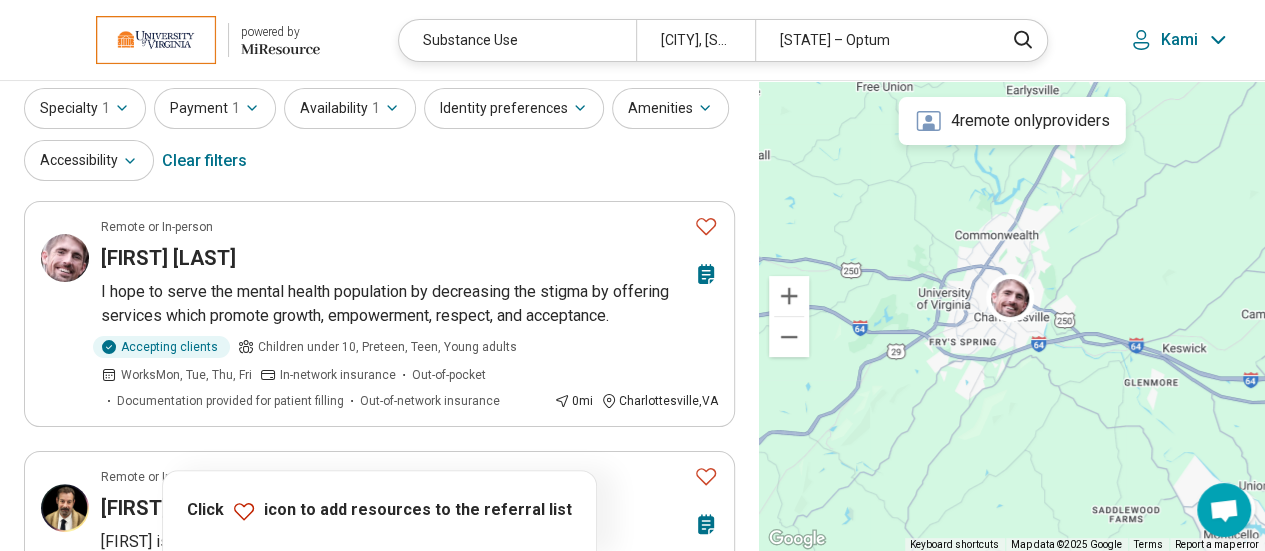 scroll, scrollTop: 0, scrollLeft: 0, axis: both 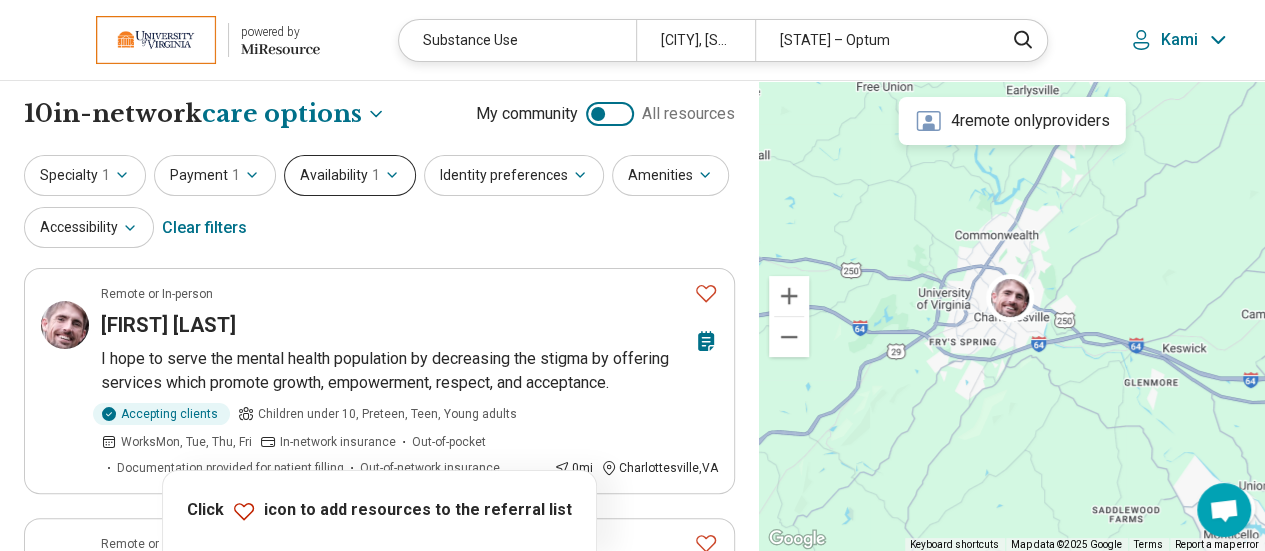 click on "Availability 1" at bounding box center [350, 175] 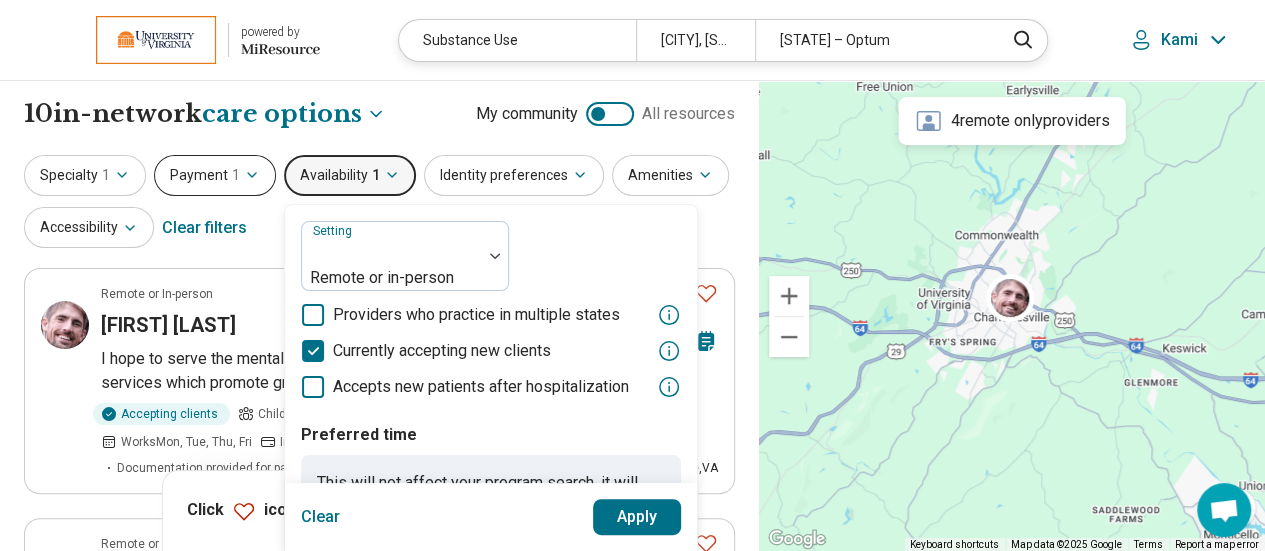 click on "Payment 1" at bounding box center (215, 175) 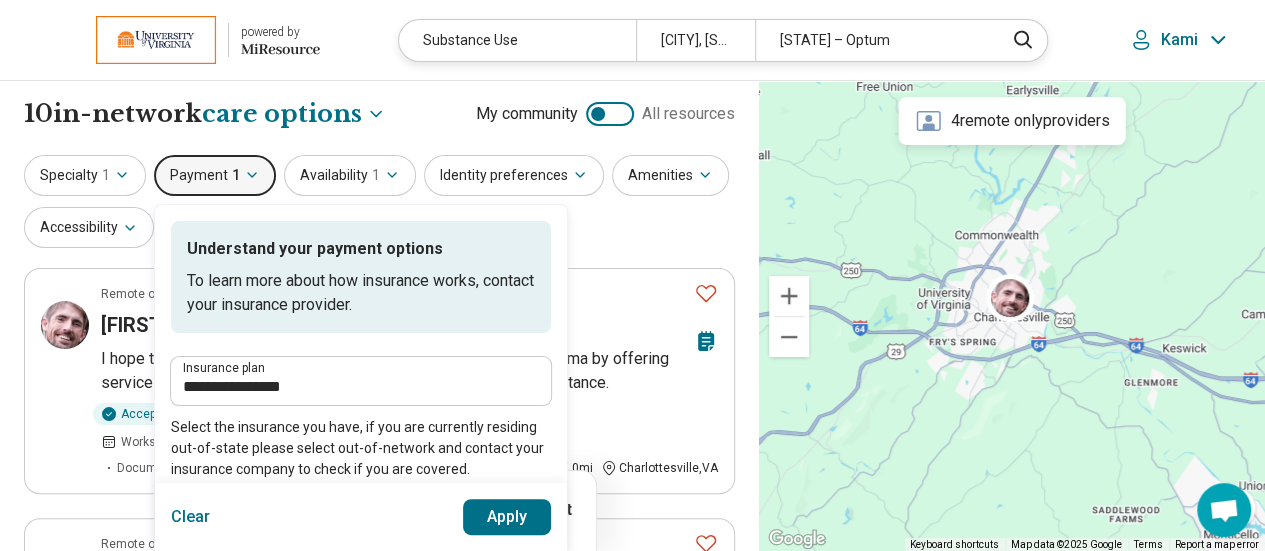 click on "Insurance plan" at bounding box center [361, 368] 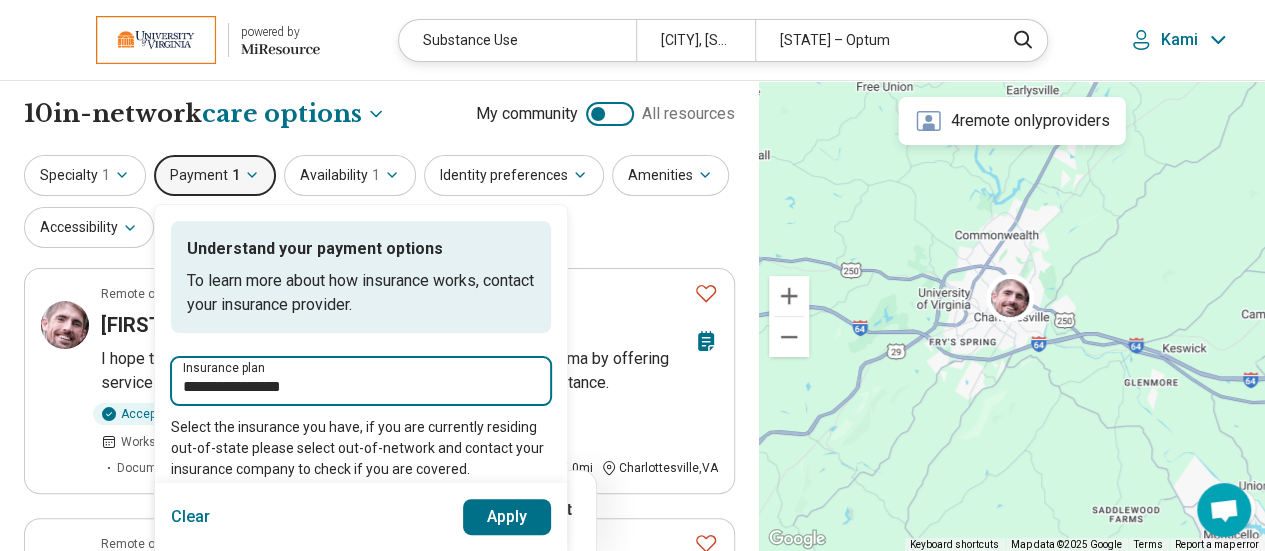 click on "**********" at bounding box center [361, 387] 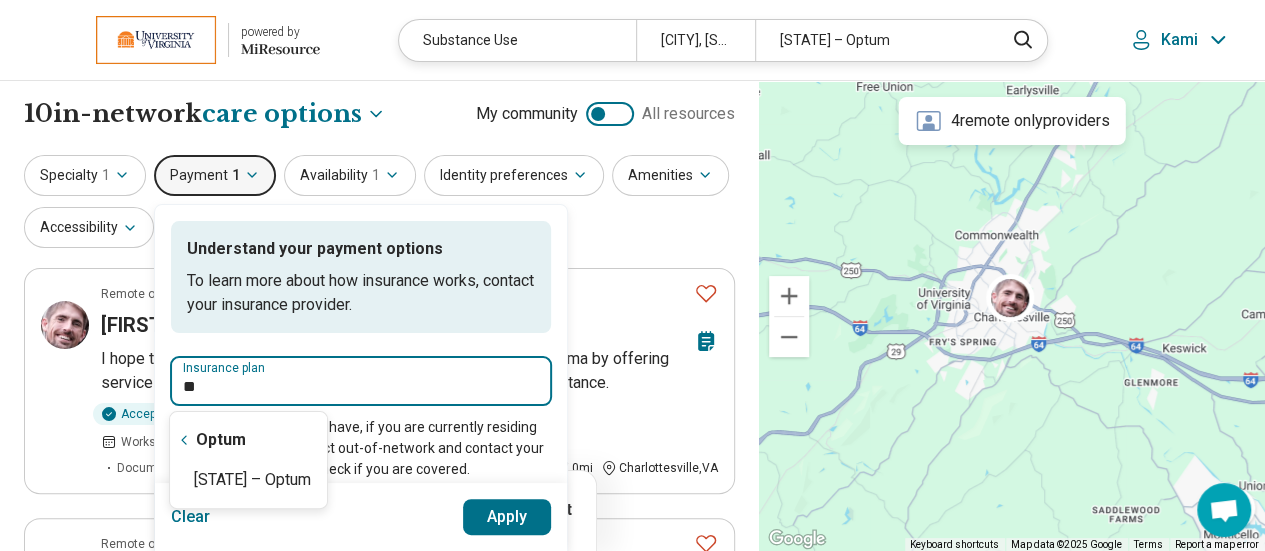 type on "*" 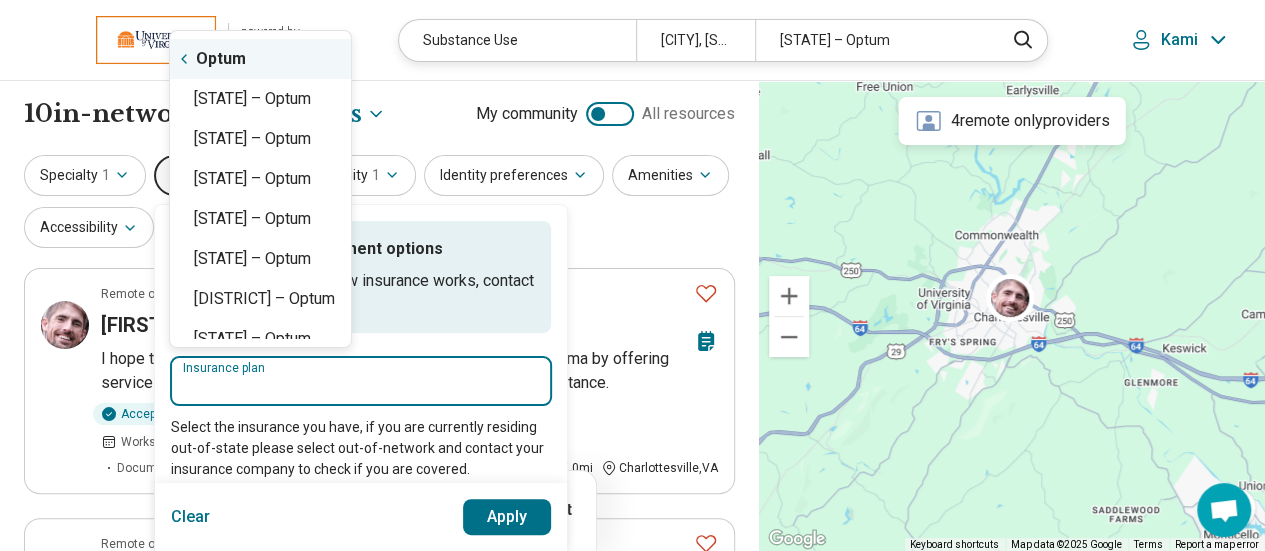 click on "Optum" at bounding box center [260, 59] 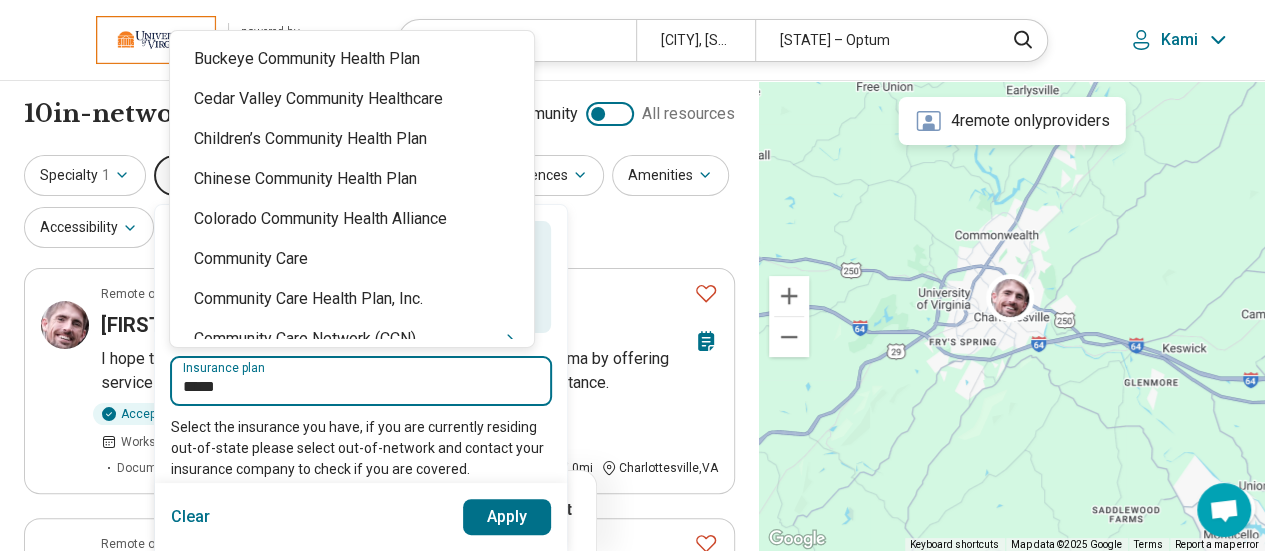 type on "******" 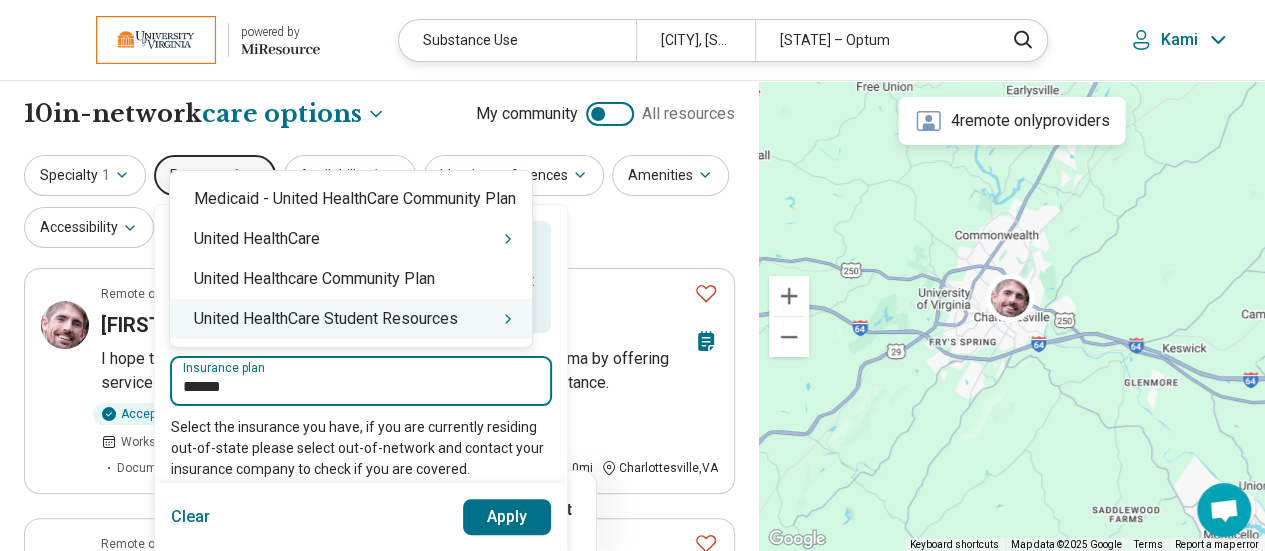 click on "United HealthCare Student Resources" at bounding box center (351, 319) 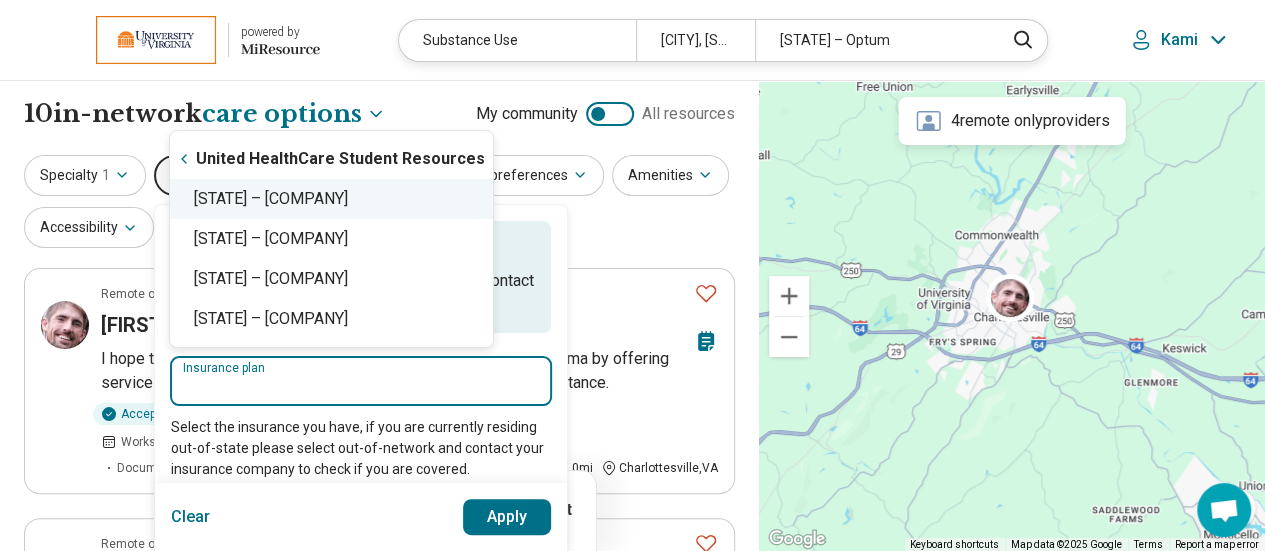 click on "Virginia – United HealthCare Student Resources" at bounding box center (331, 199) 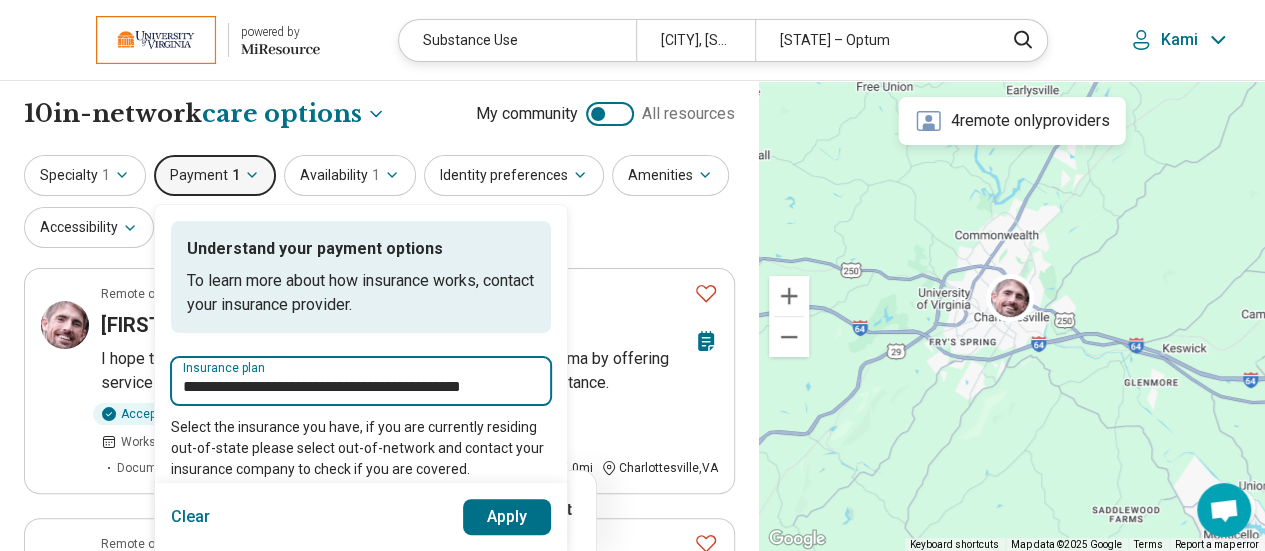 type on "**********" 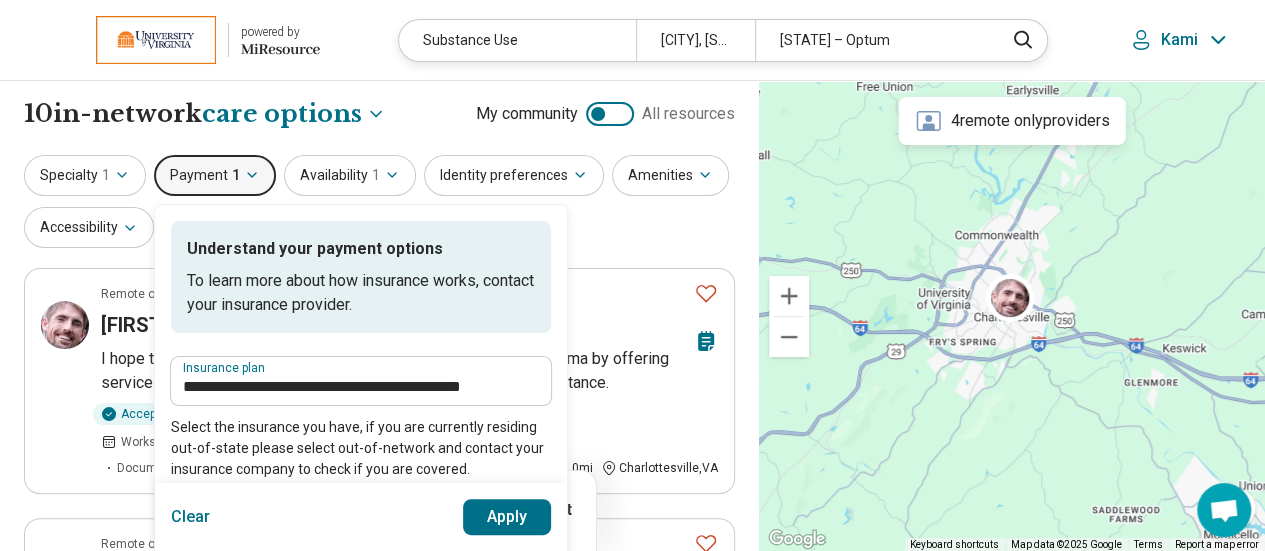 click on "Apply" at bounding box center [507, 517] 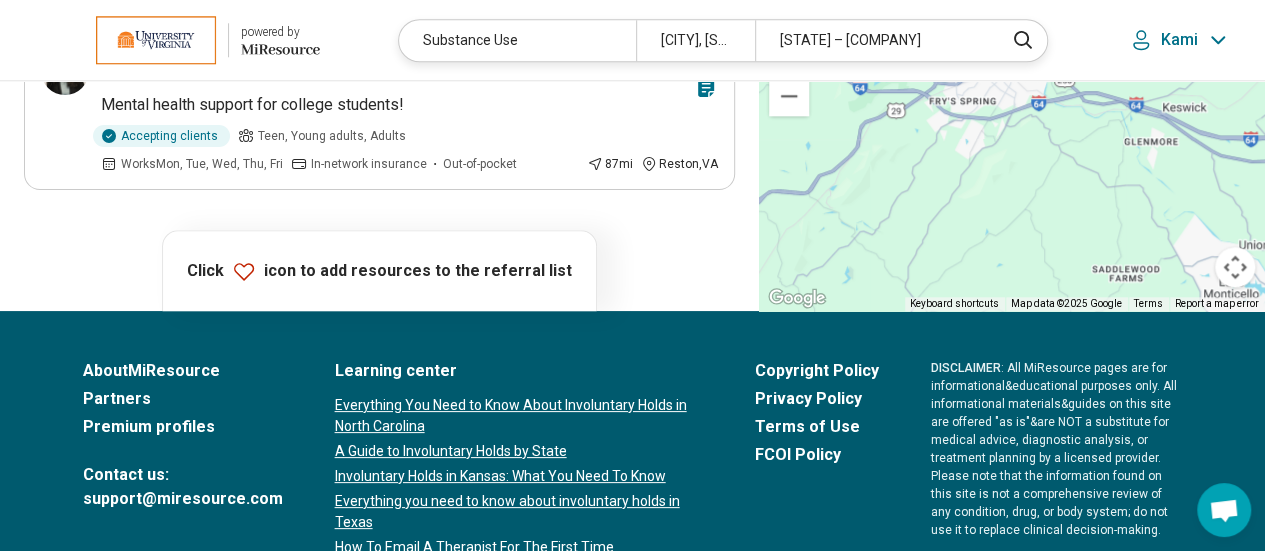 scroll, scrollTop: 0, scrollLeft: 0, axis: both 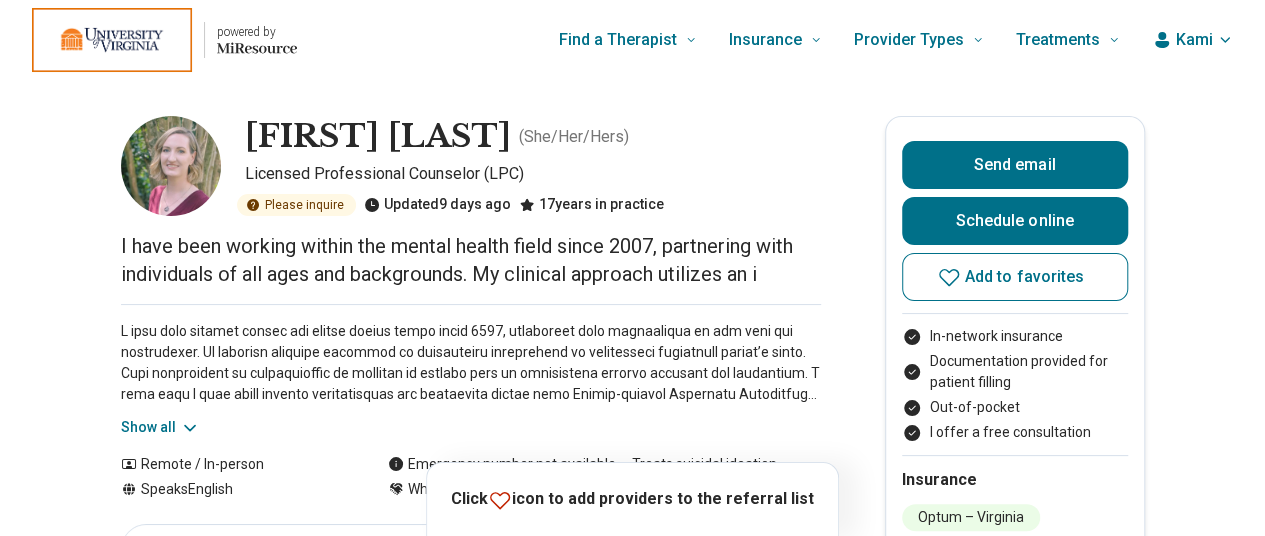click on "Show all" at bounding box center [160, 427] 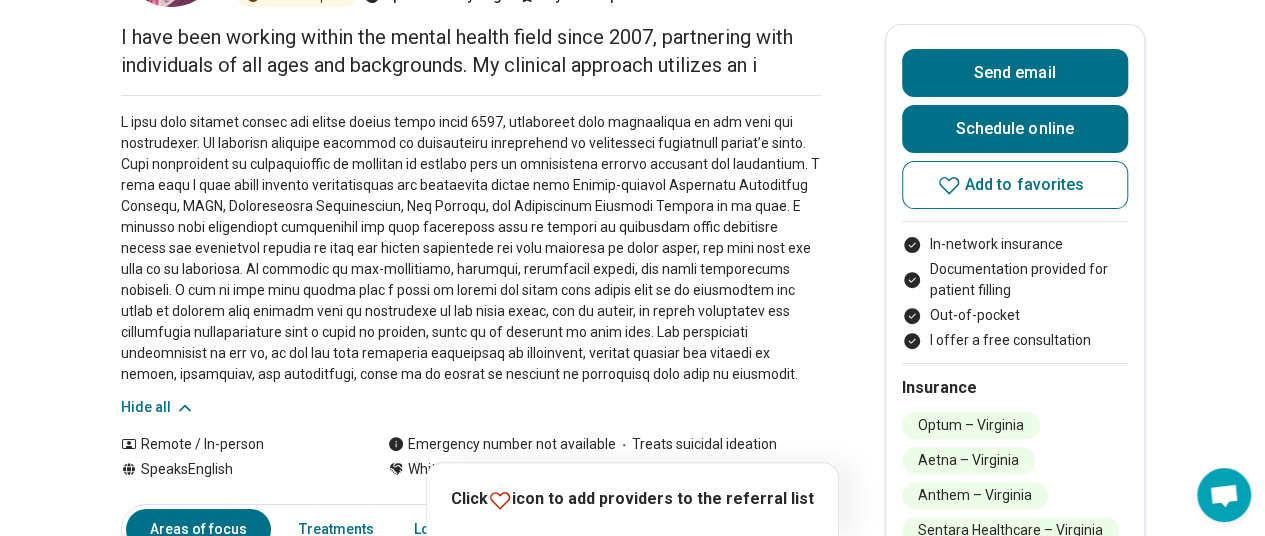 scroll, scrollTop: 210, scrollLeft: 0, axis: vertical 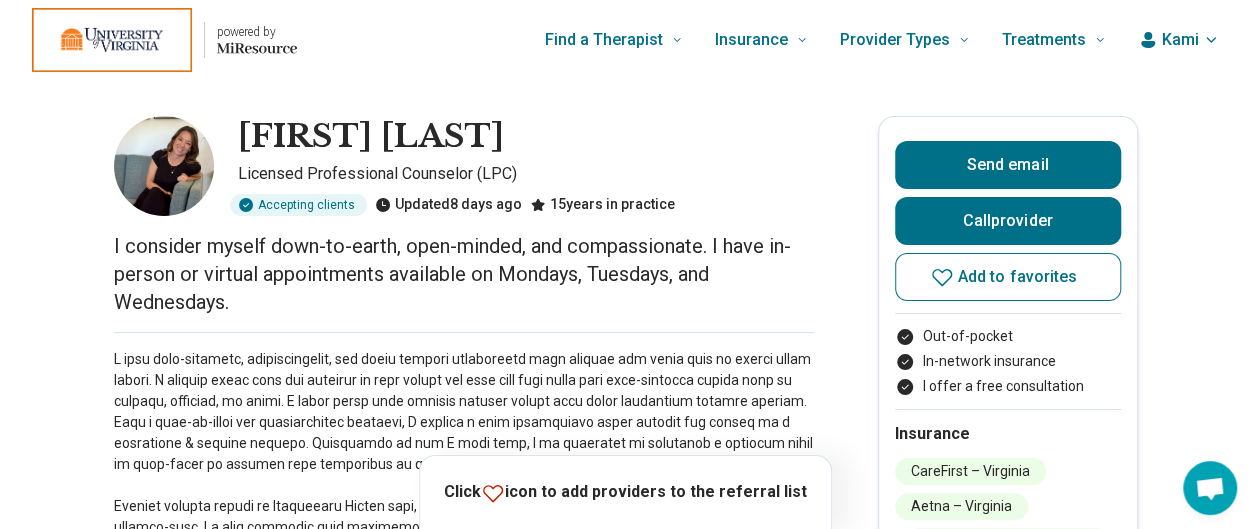 click on "Find a Therapist Mental Health Conditions ADHD Anxiety Anorexia Autism Bipolar Binge Eating Bulimia Depression OCD Panic Phobias Postpartum Depression PTSD Schizophrenia Social Anxiety Behavioral and Coping Challenges Alcohol Anger Issues Antisocial Borderline Personality Drug Use Gambling Hoarding Narcissistic Personality Disorder OCPD Personality Disorders Sex Addiction Skin Picking Trichotillomania Relationships & Life Events Adoption Divorce End of Life Grief & Loss Infertility Infidelity Life Transitions Parenting Pregnancy Loss Relationships Identity and Emotional Wellbeing Abuse Body Image Bullying Childhood Abuse Chronic Pain Domestic Abuse Gender Identity Loneliness Sexual Assault Self Harm Suicidal Ideation Trauma Career & Performance Burnout Career Learning Disorder Personal Growth Self Esteem Sleep Work Life Balance Insurance National Insurers Aetna Anthem Blue Cross Blue Shield Cigna Humana Optum UnitedHealthCare Government & Public Programs GEHA Medicaid Medicare TriCare Emblem Health Net Molina" at bounding box center [717, 40] 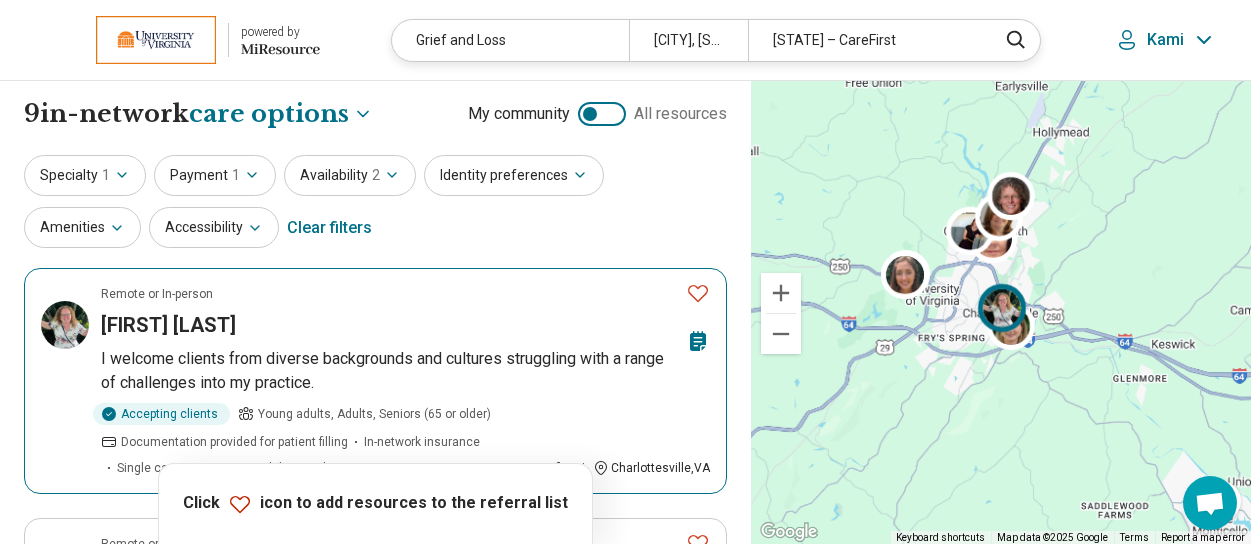 select on "***" 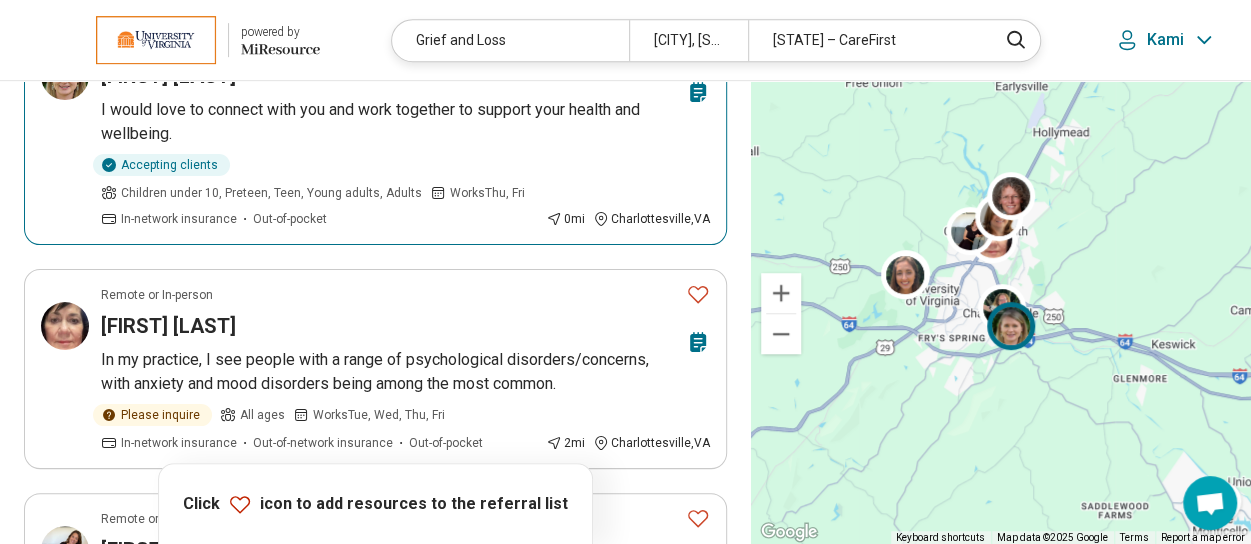 scroll, scrollTop: 0, scrollLeft: 0, axis: both 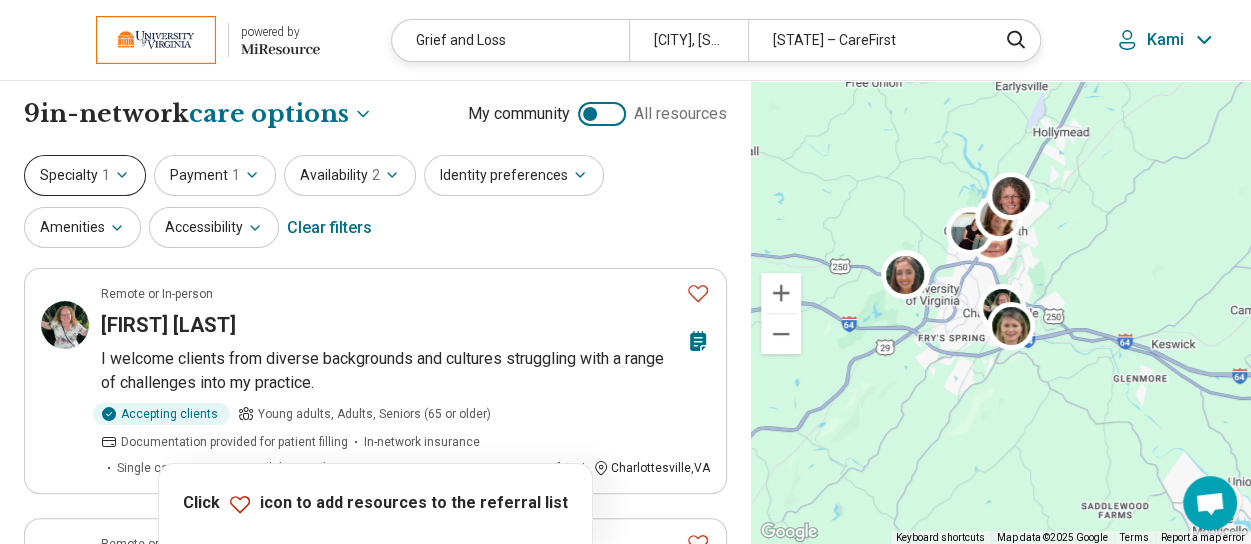 click on "Specialty 1" at bounding box center (85, 175) 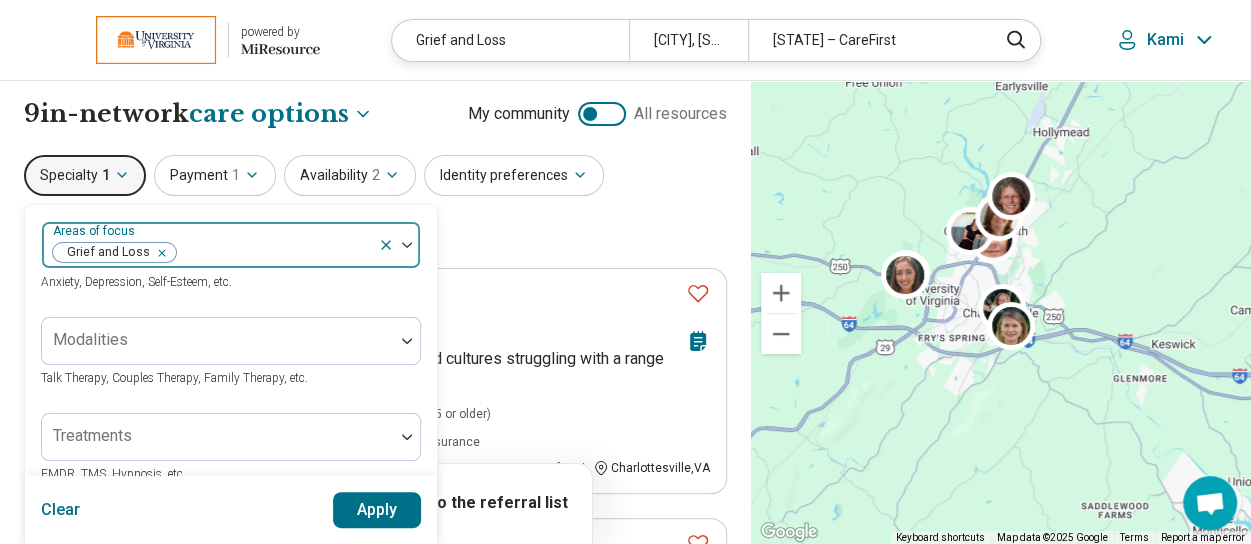 click 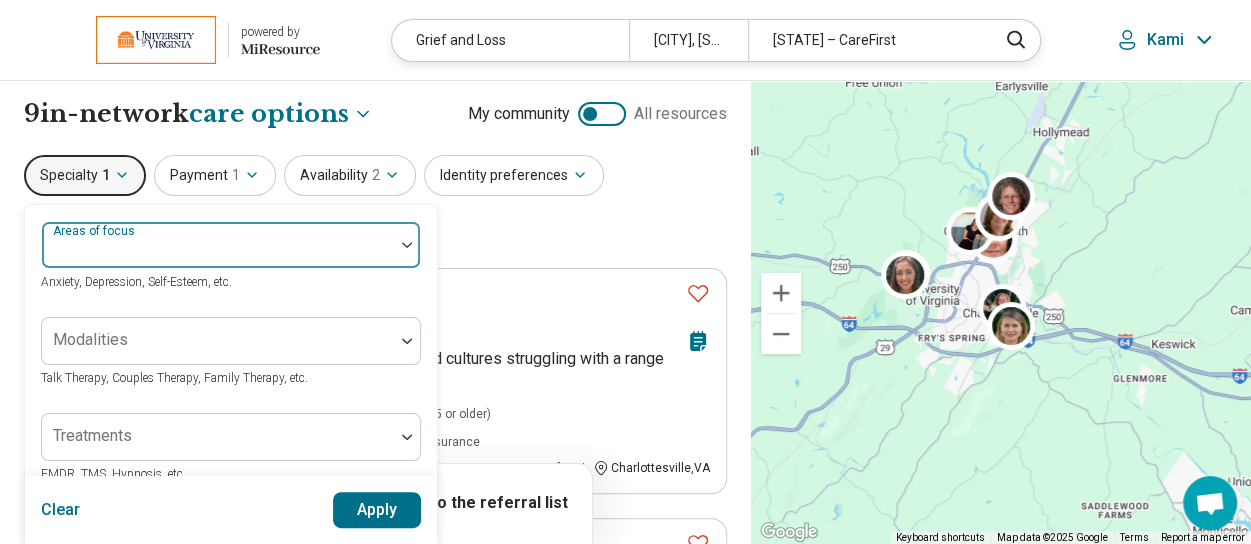 click on "Apply" at bounding box center [377, 510] 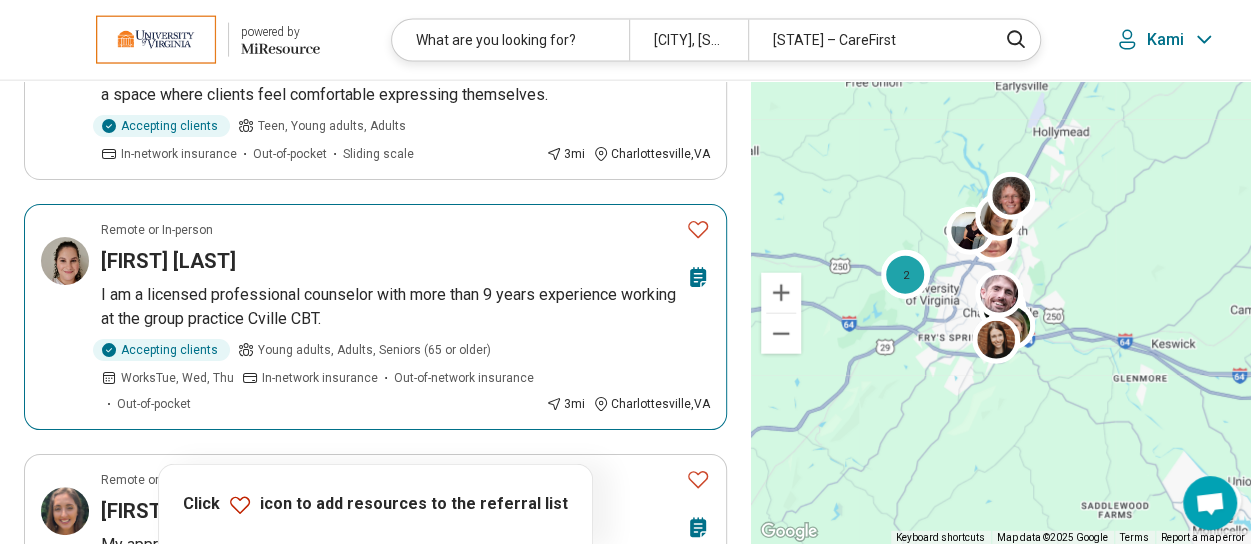 scroll, scrollTop: 2263, scrollLeft: 0, axis: vertical 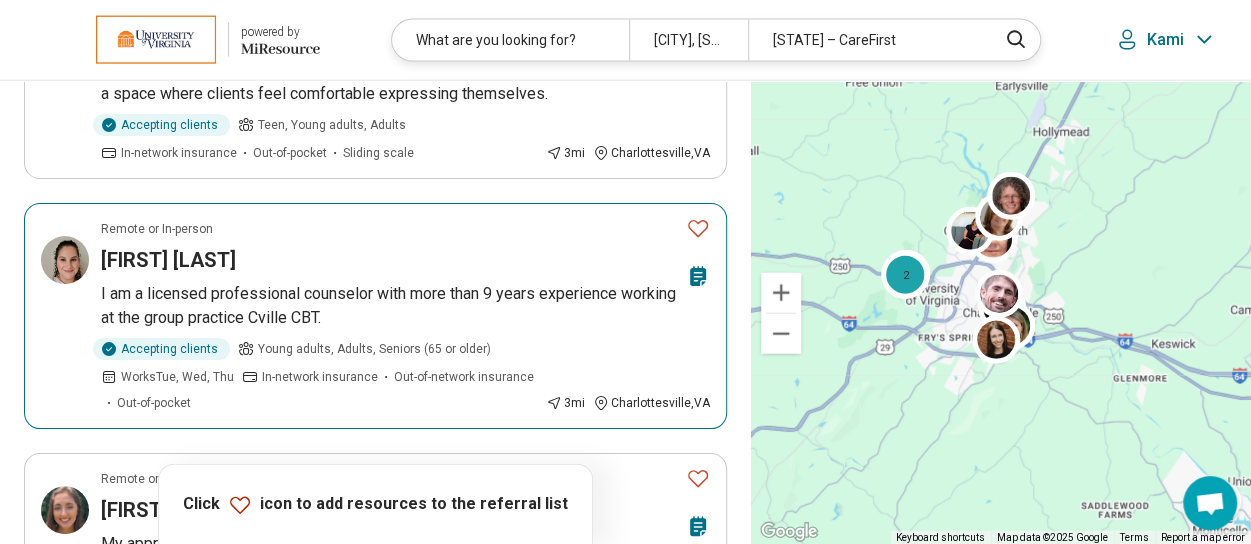 click on "[FIRST] [LAST]" at bounding box center [389, 260] 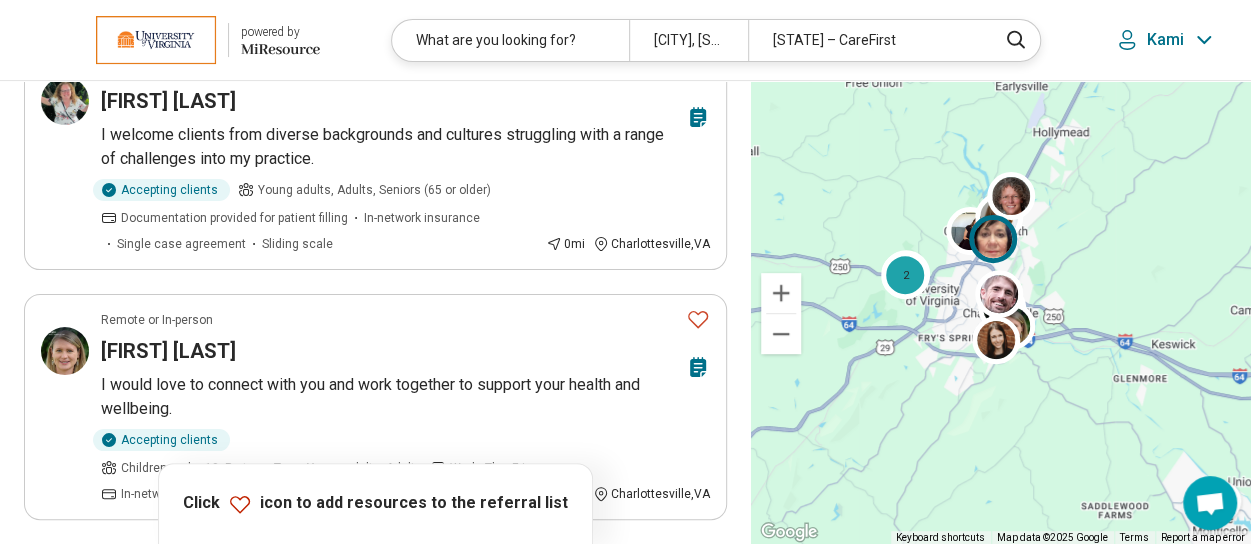 scroll, scrollTop: 0, scrollLeft: 0, axis: both 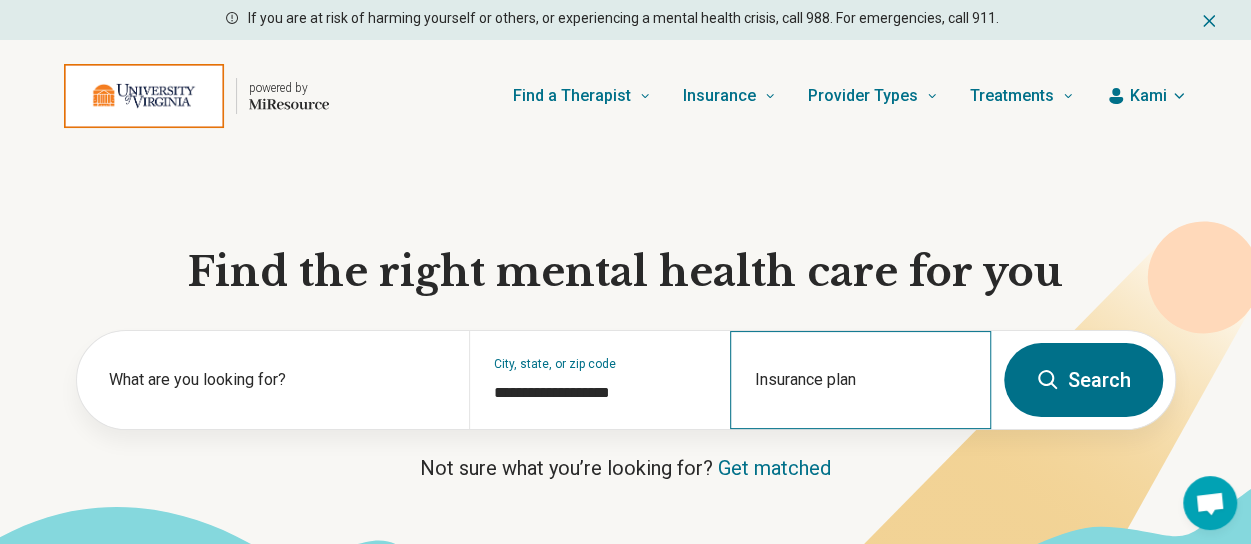 click on "Insurance plan" at bounding box center [860, 380] 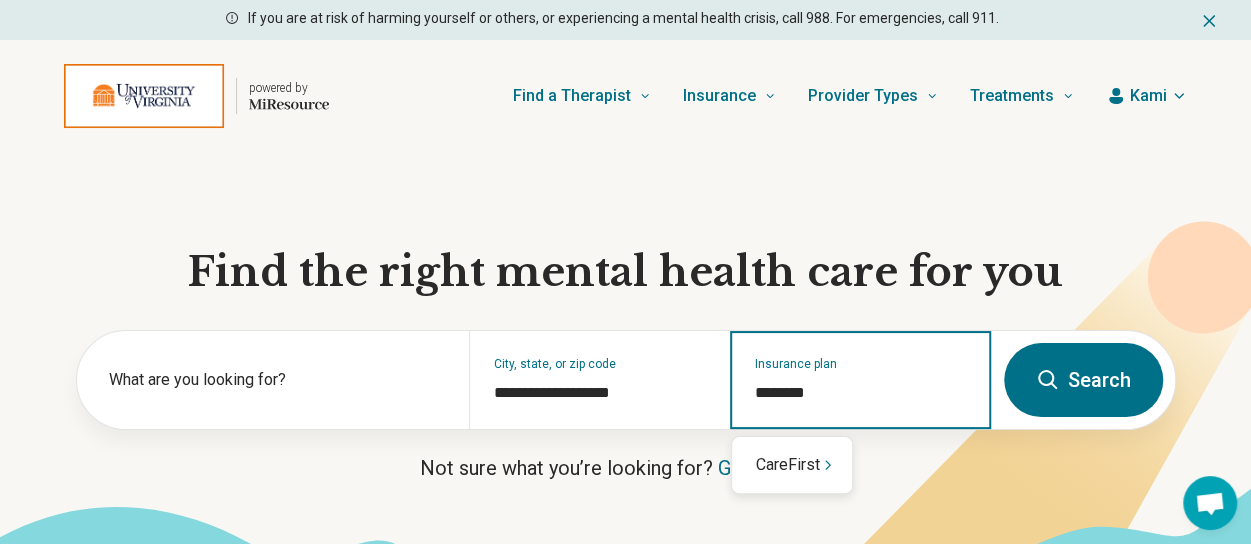 type on "*********" 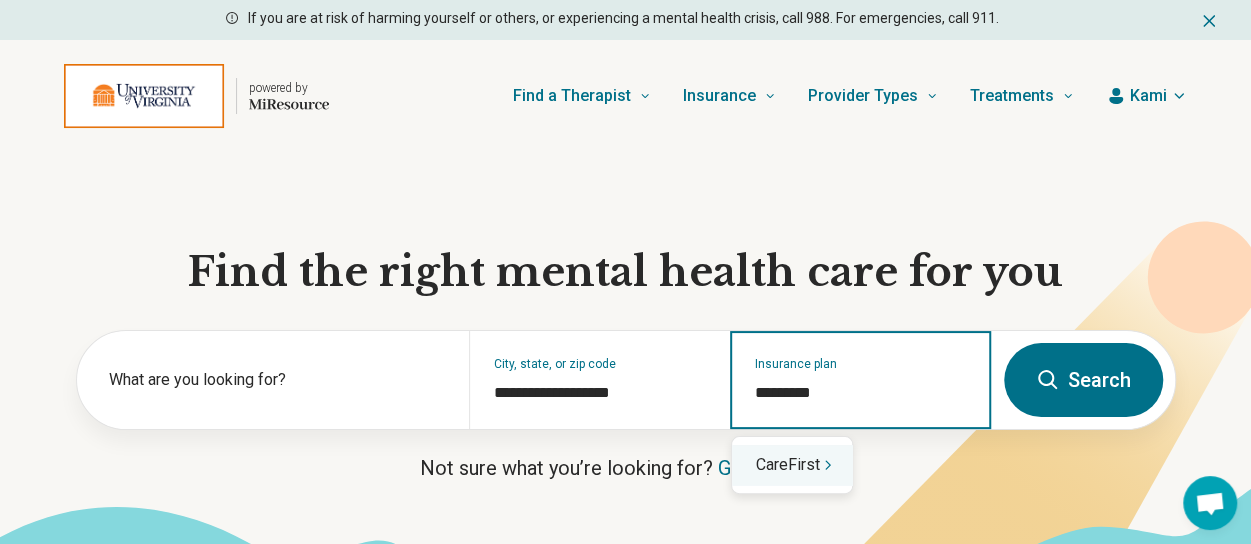 click on "CareFirst" at bounding box center [792, 465] 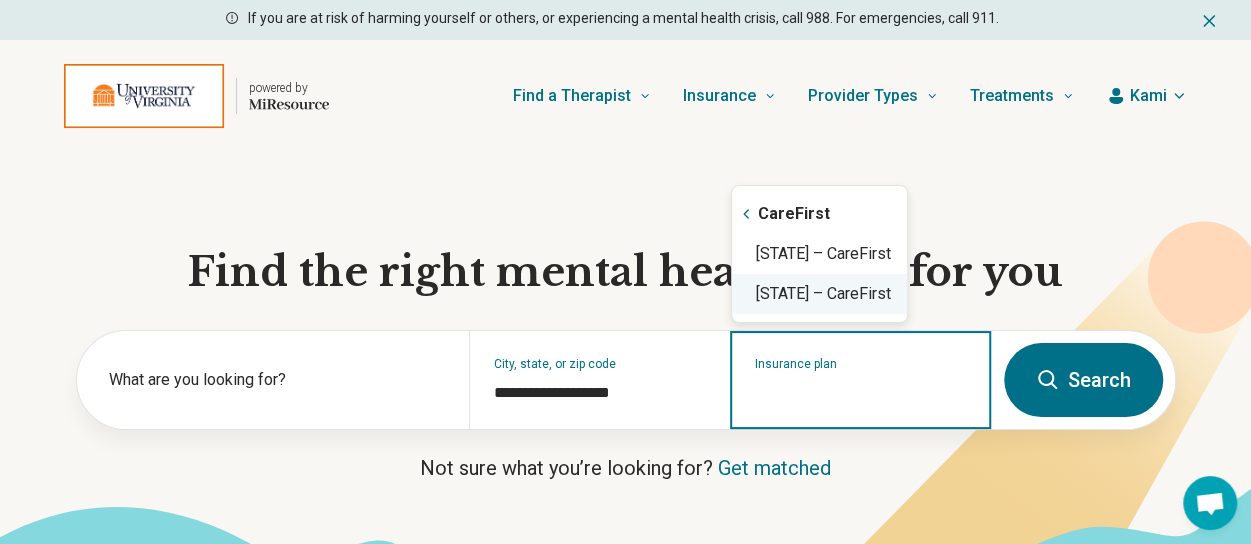 click on "[STATE] – CareFirst" at bounding box center [819, 294] 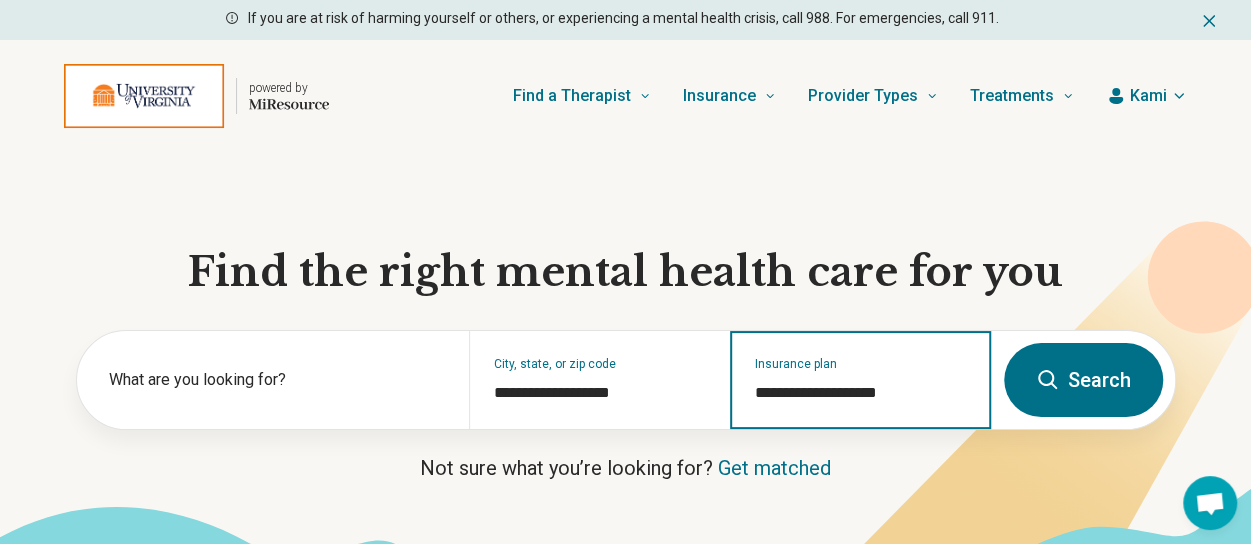 type on "**********" 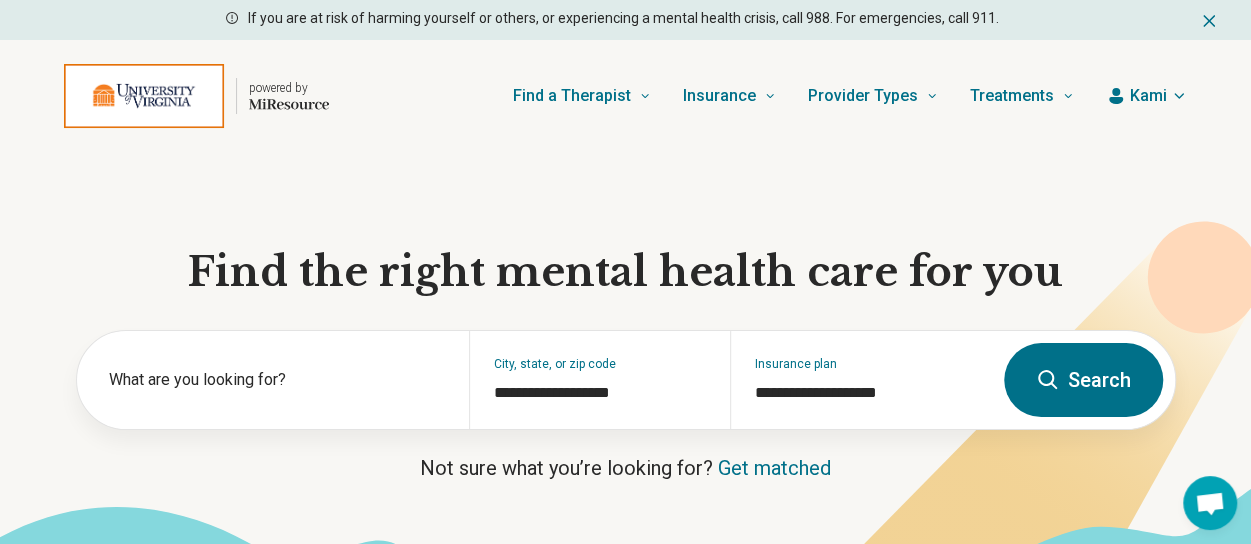 click on "Search" at bounding box center [1083, 380] 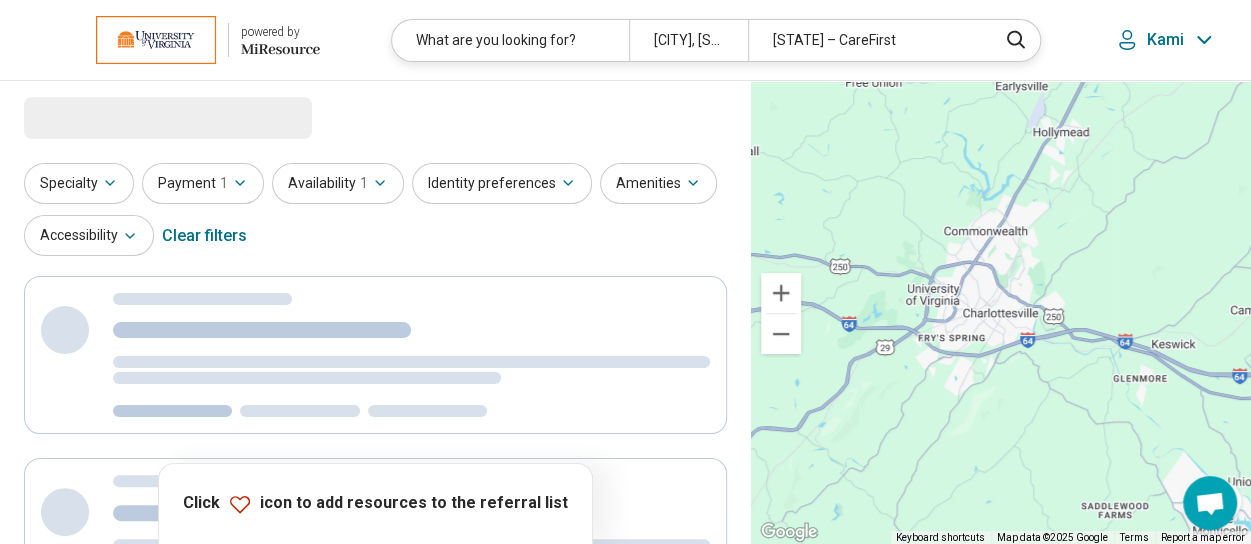 select on "***" 